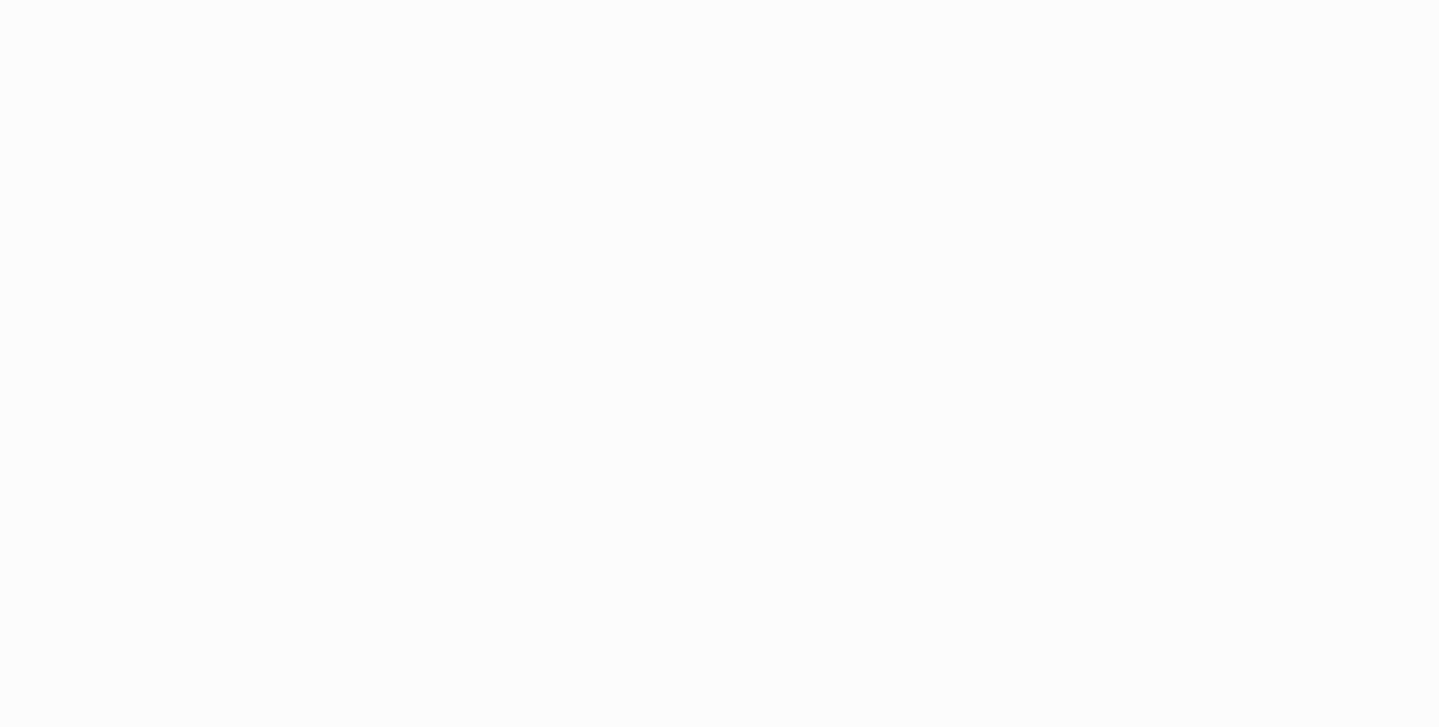 scroll, scrollTop: 0, scrollLeft: 0, axis: both 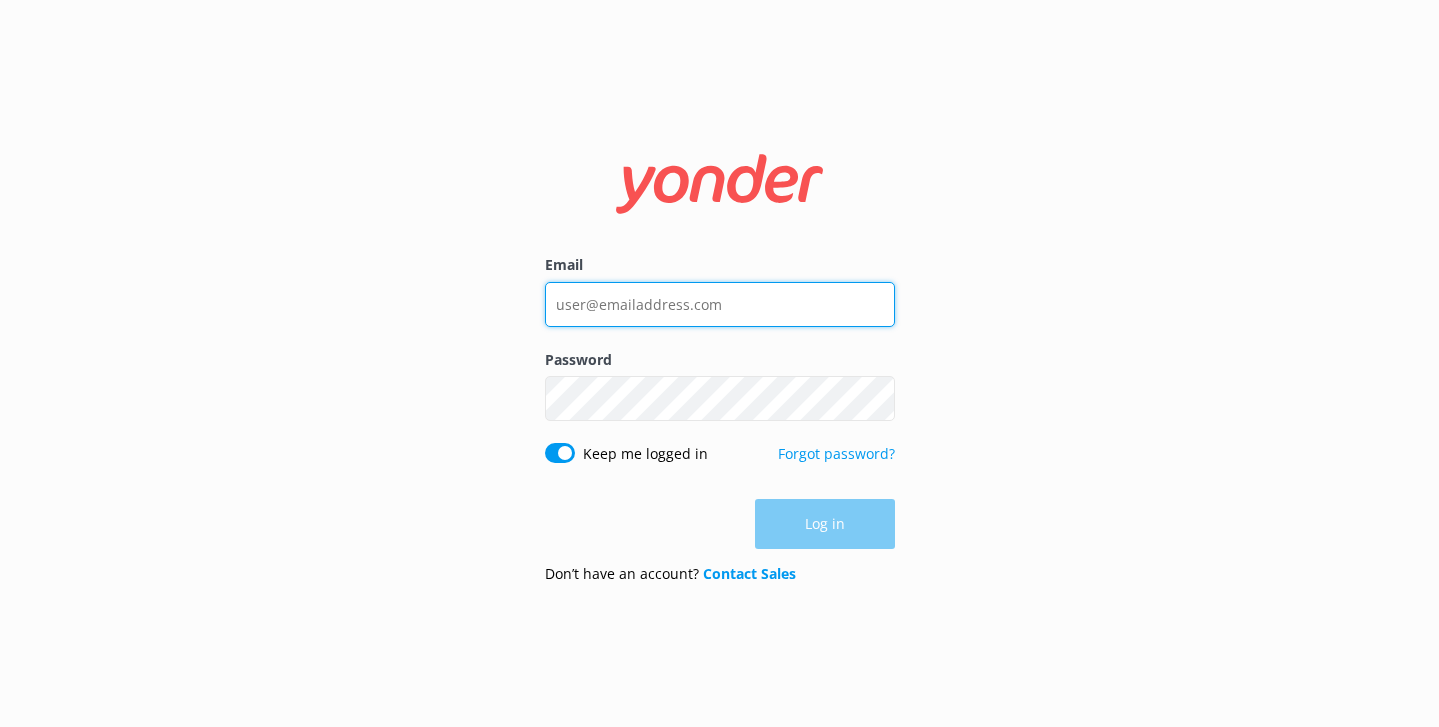 type on "daniel@tomis.tech" 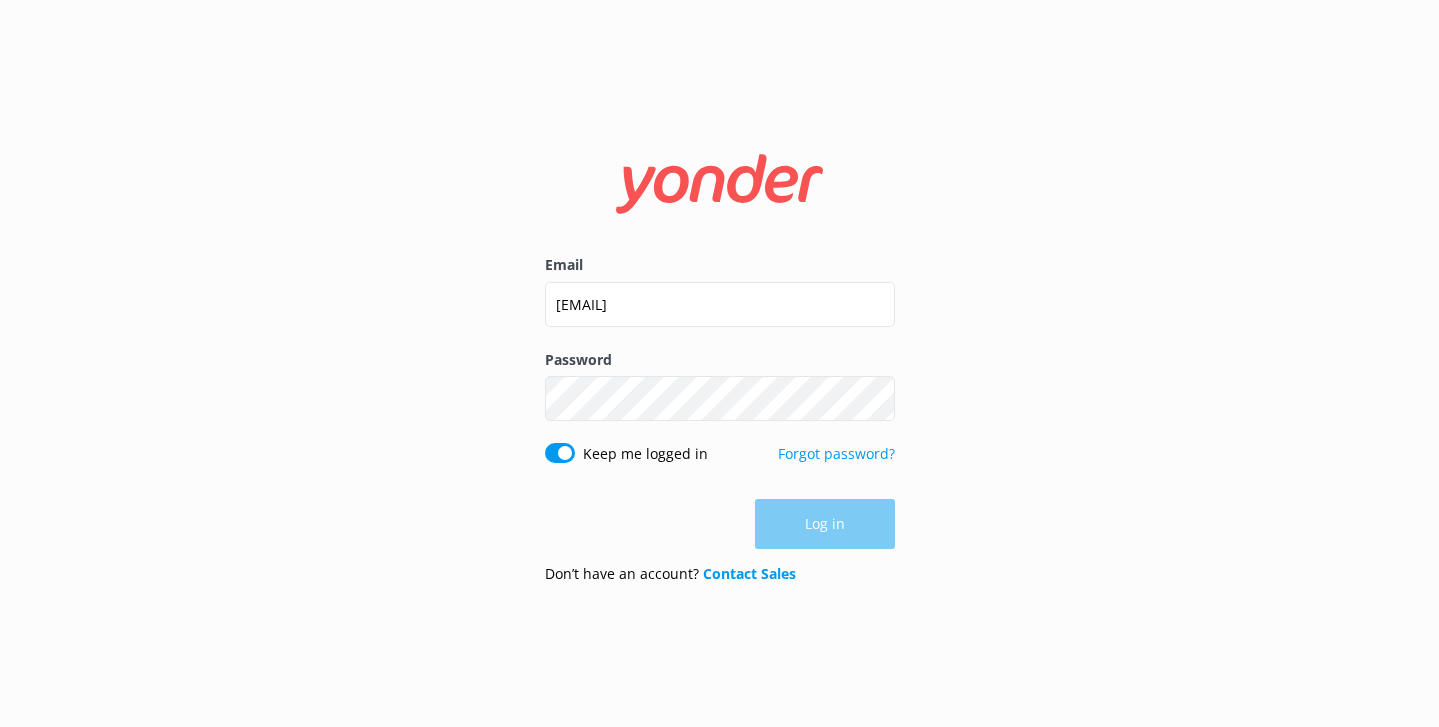 click on "Log in" at bounding box center [720, 524] 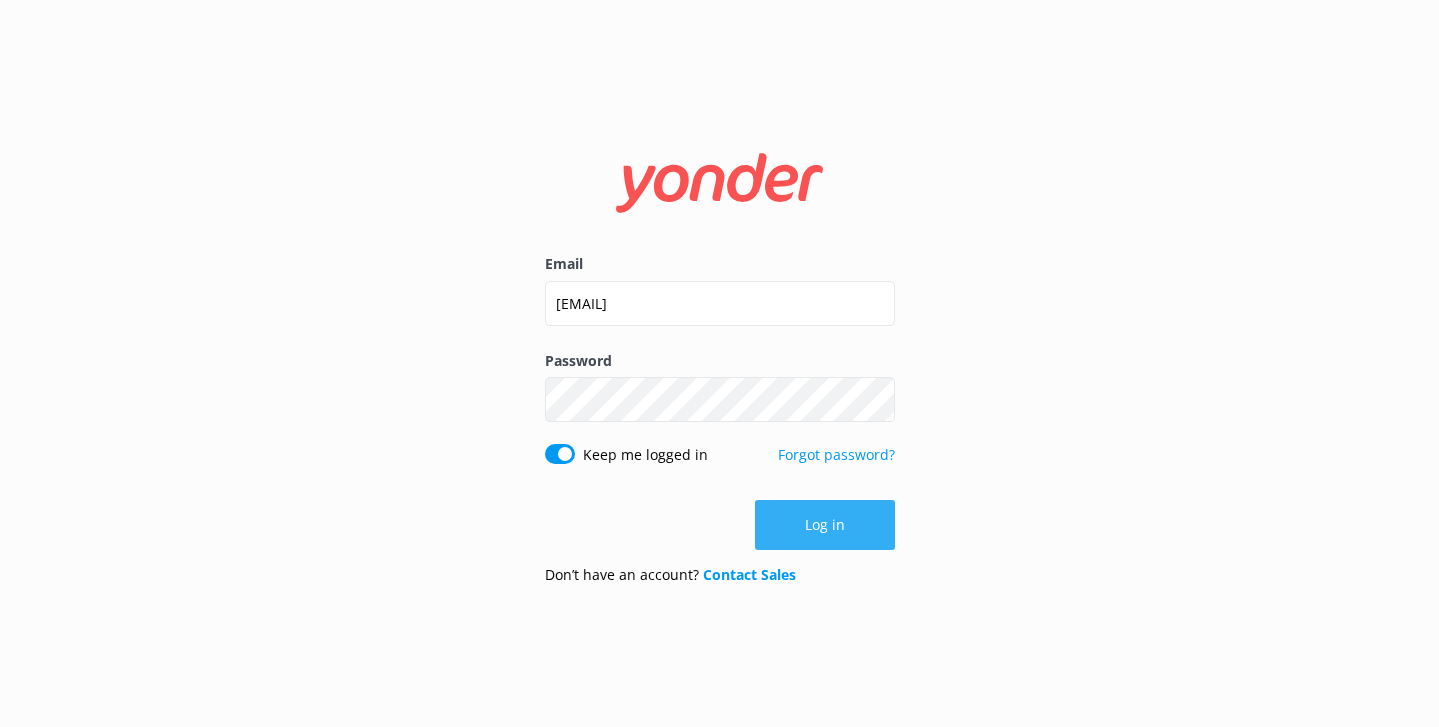 click on "Log in" at bounding box center (825, 525) 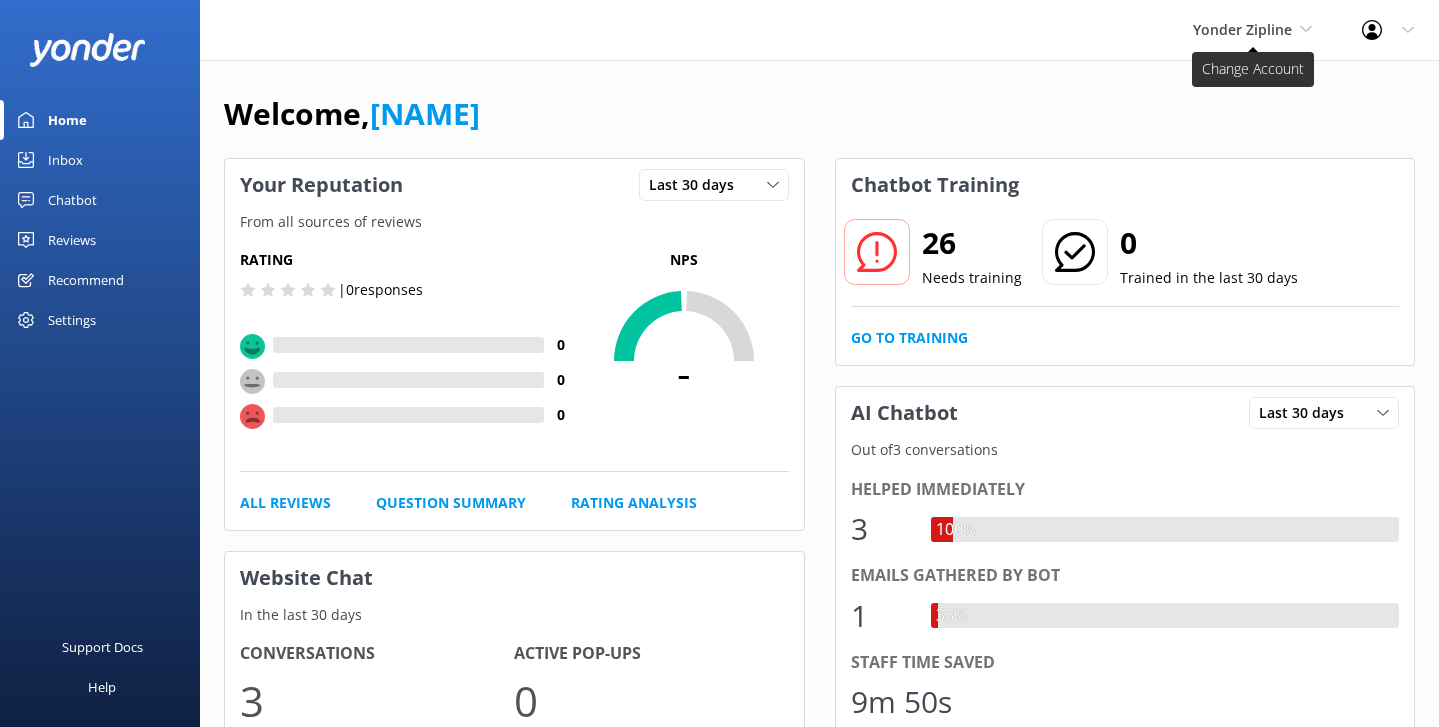 click on "Yonder Zipline" at bounding box center [1242, 29] 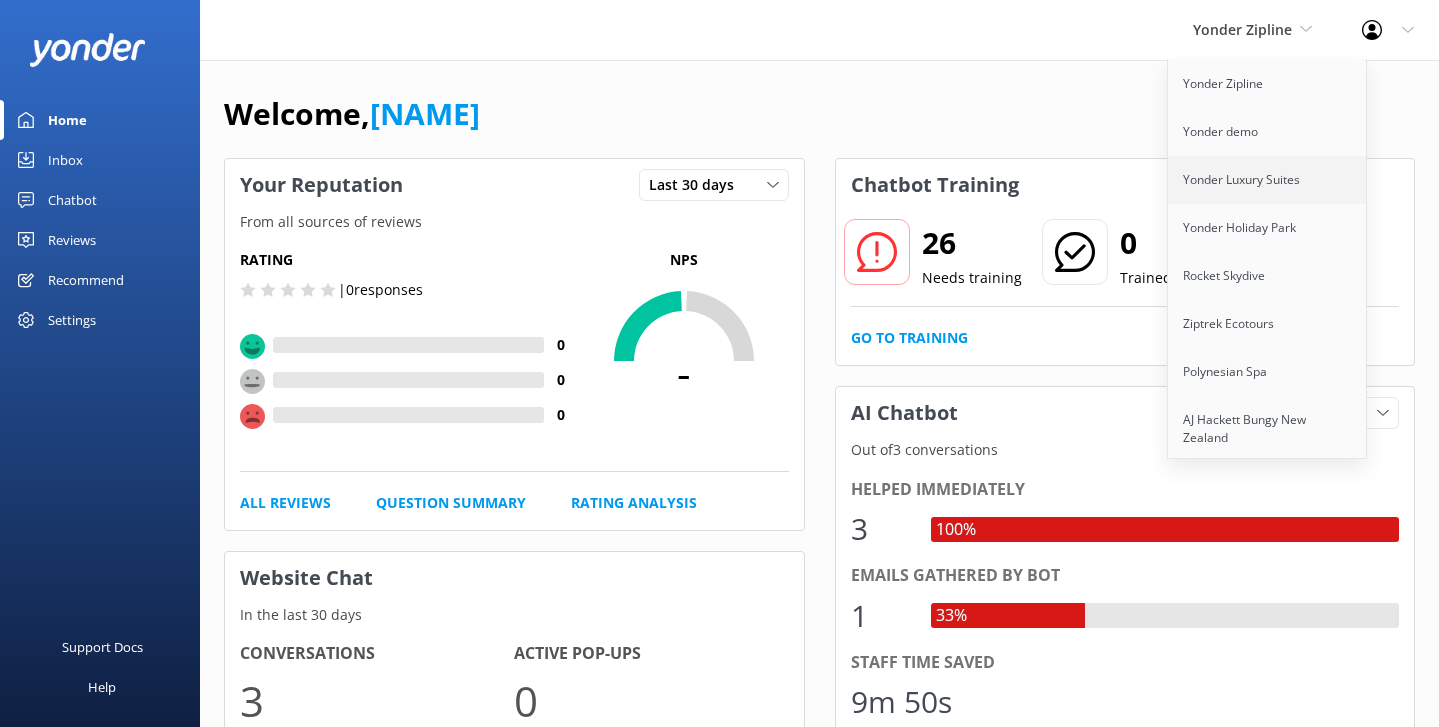 scroll, scrollTop: 52, scrollLeft: 0, axis: vertical 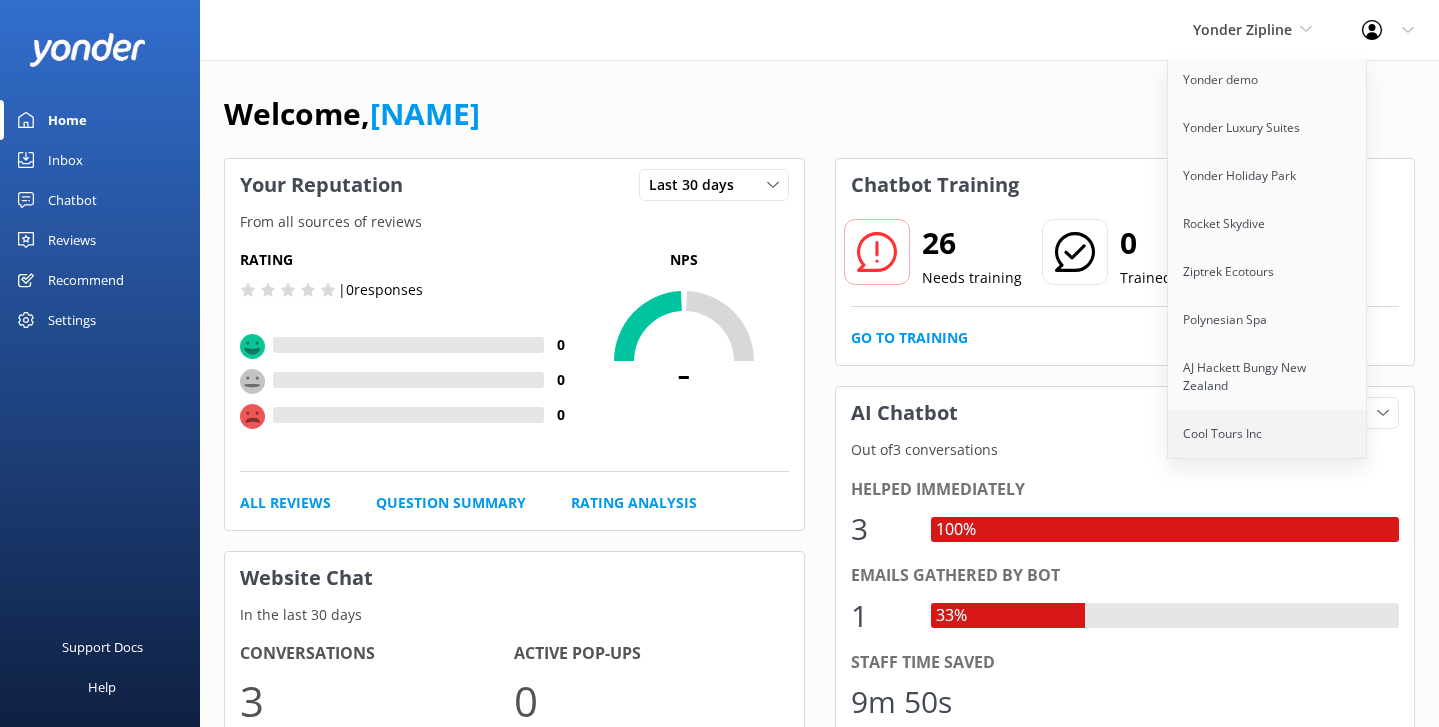 click on "Cool Tours Inc" at bounding box center (1268, 434) 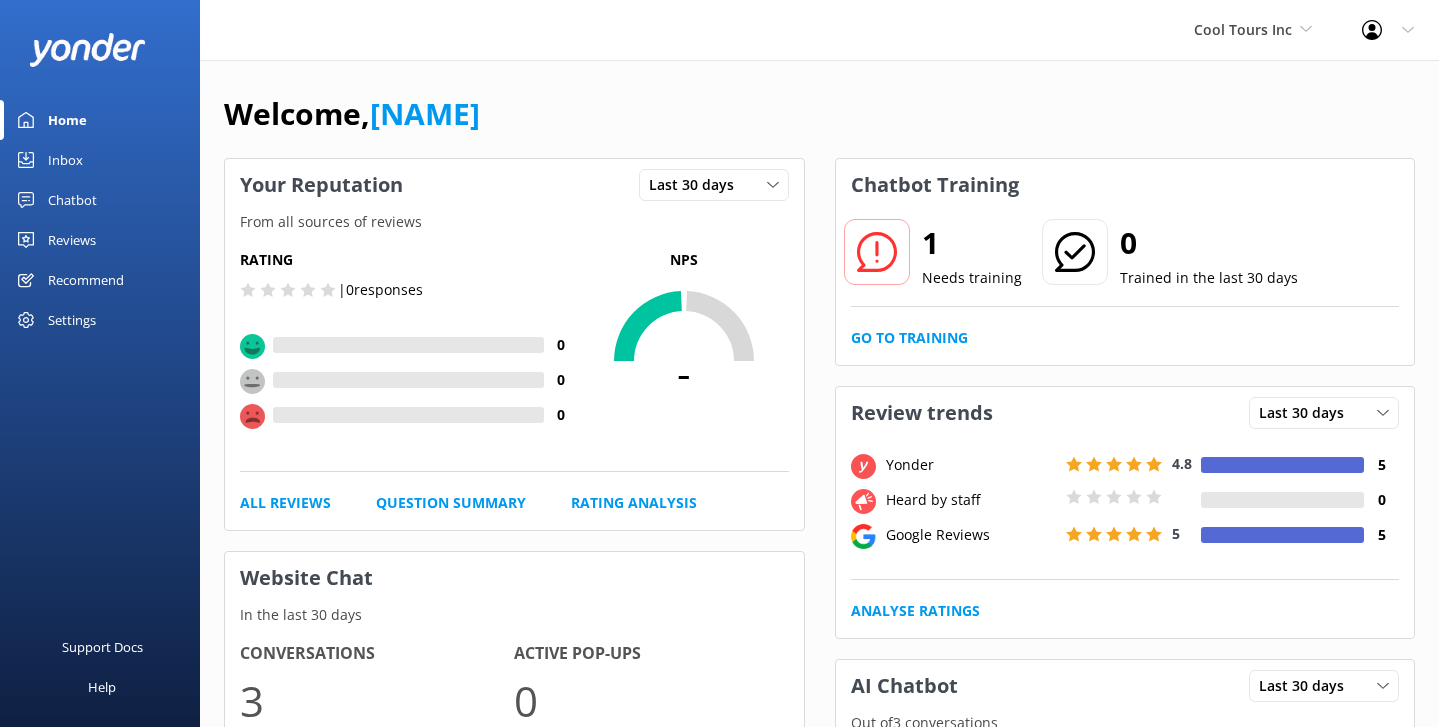 click on "Inbox" at bounding box center (100, 160) 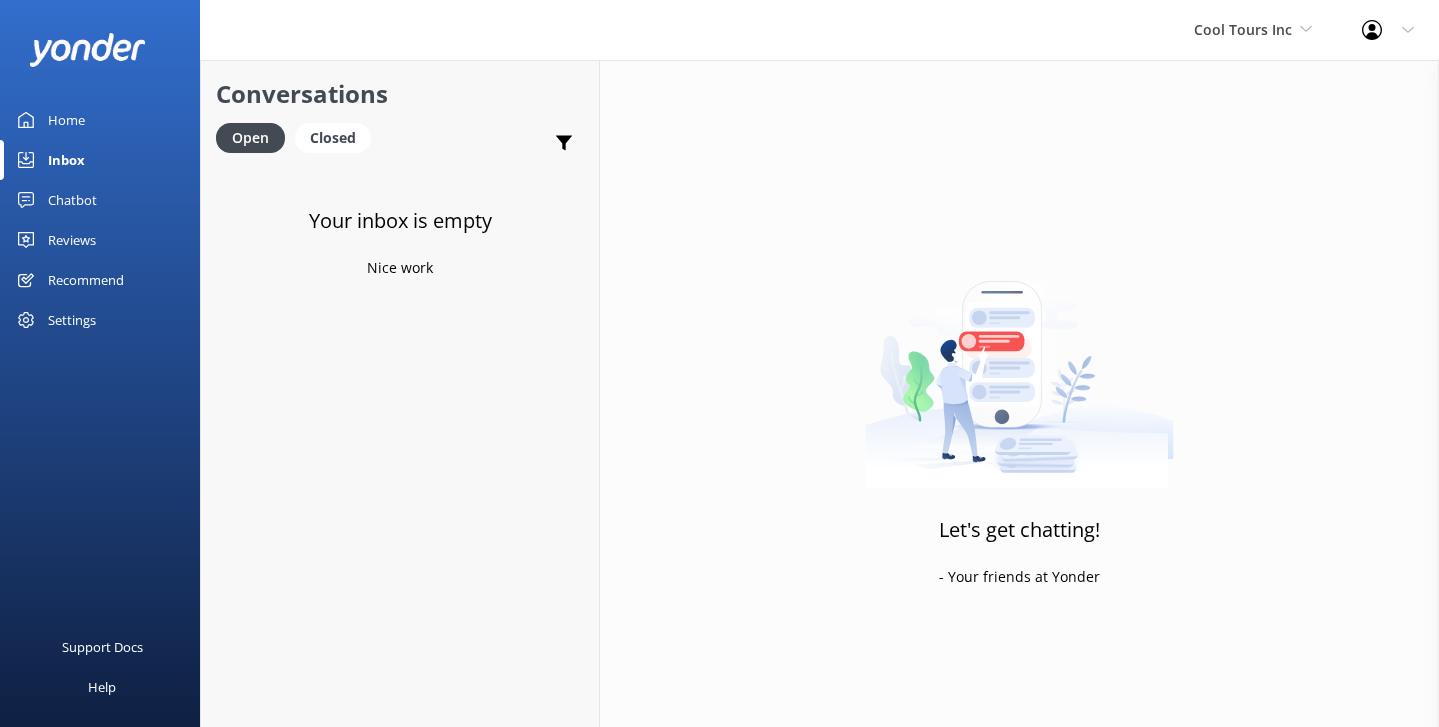 click on "Chatbot" at bounding box center [72, 200] 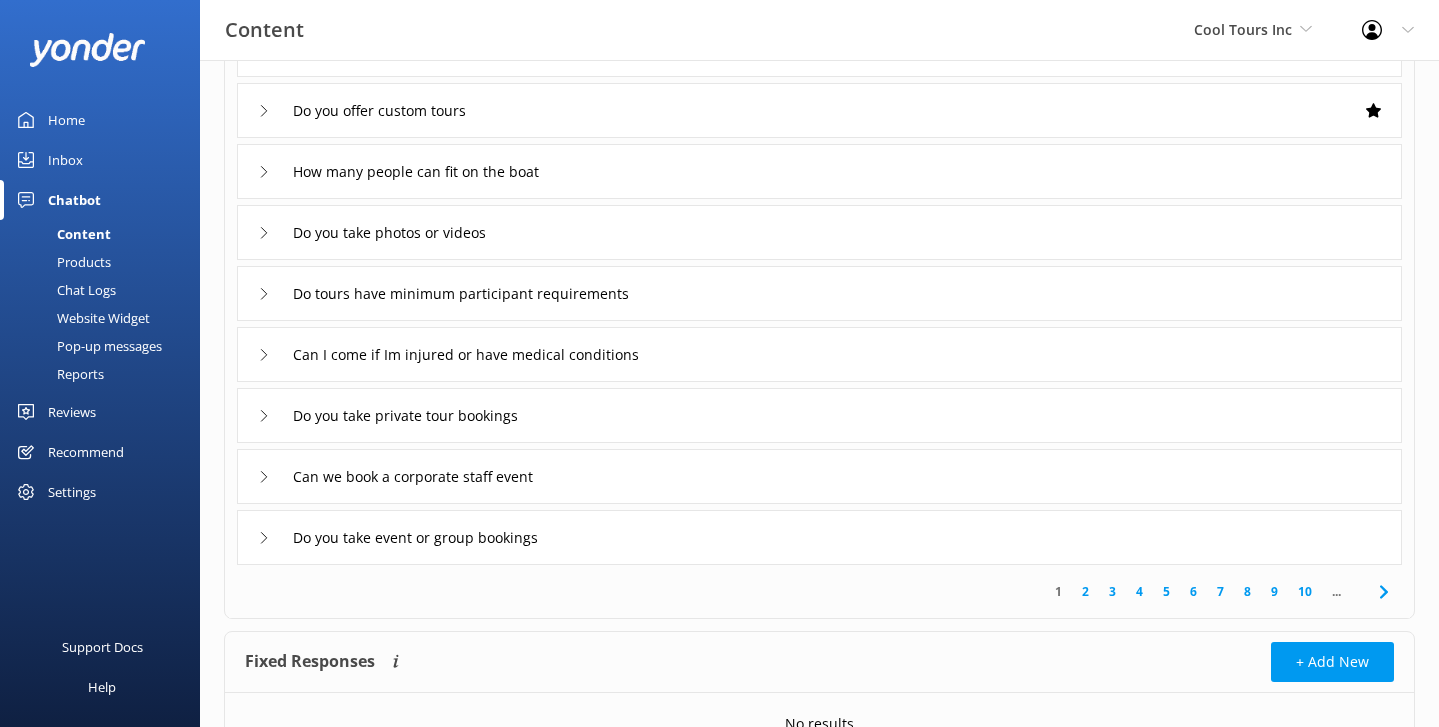 scroll, scrollTop: 297, scrollLeft: 0, axis: vertical 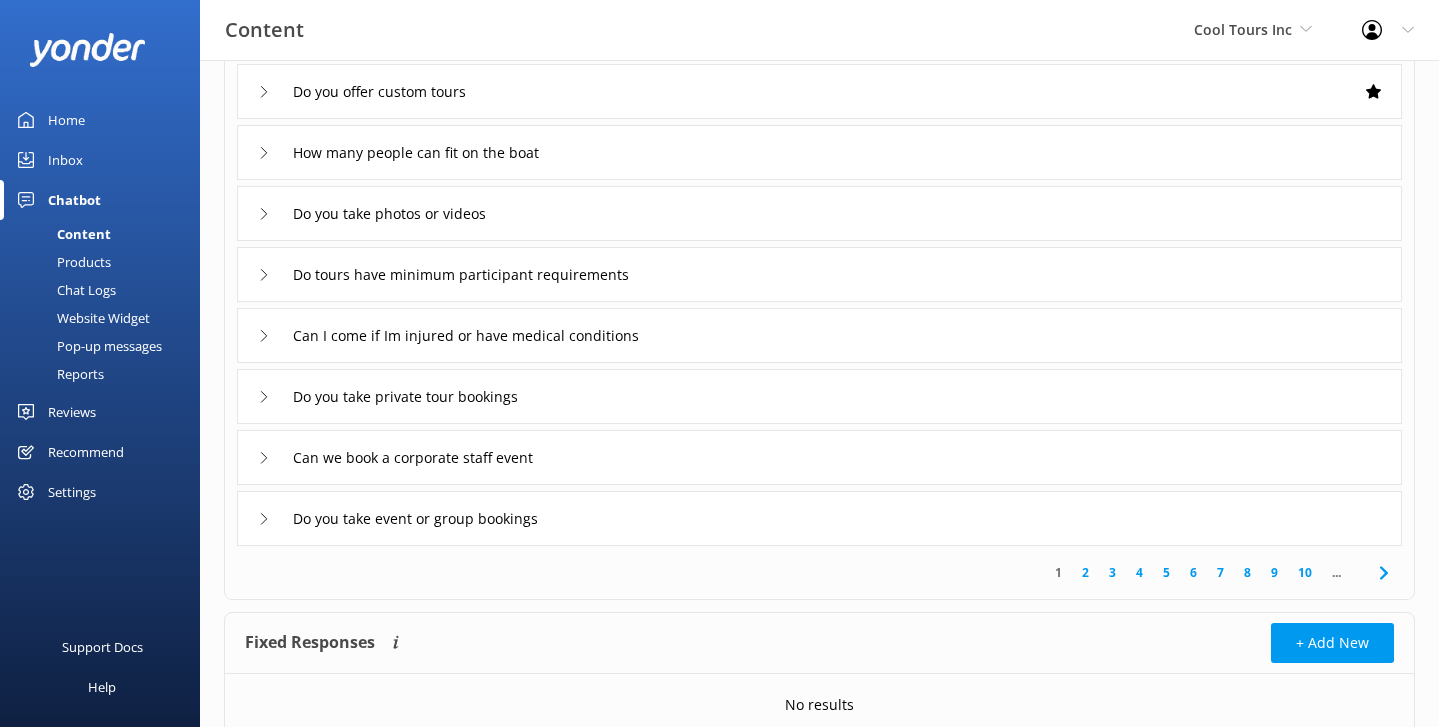 click on "Reports" at bounding box center (58, 374) 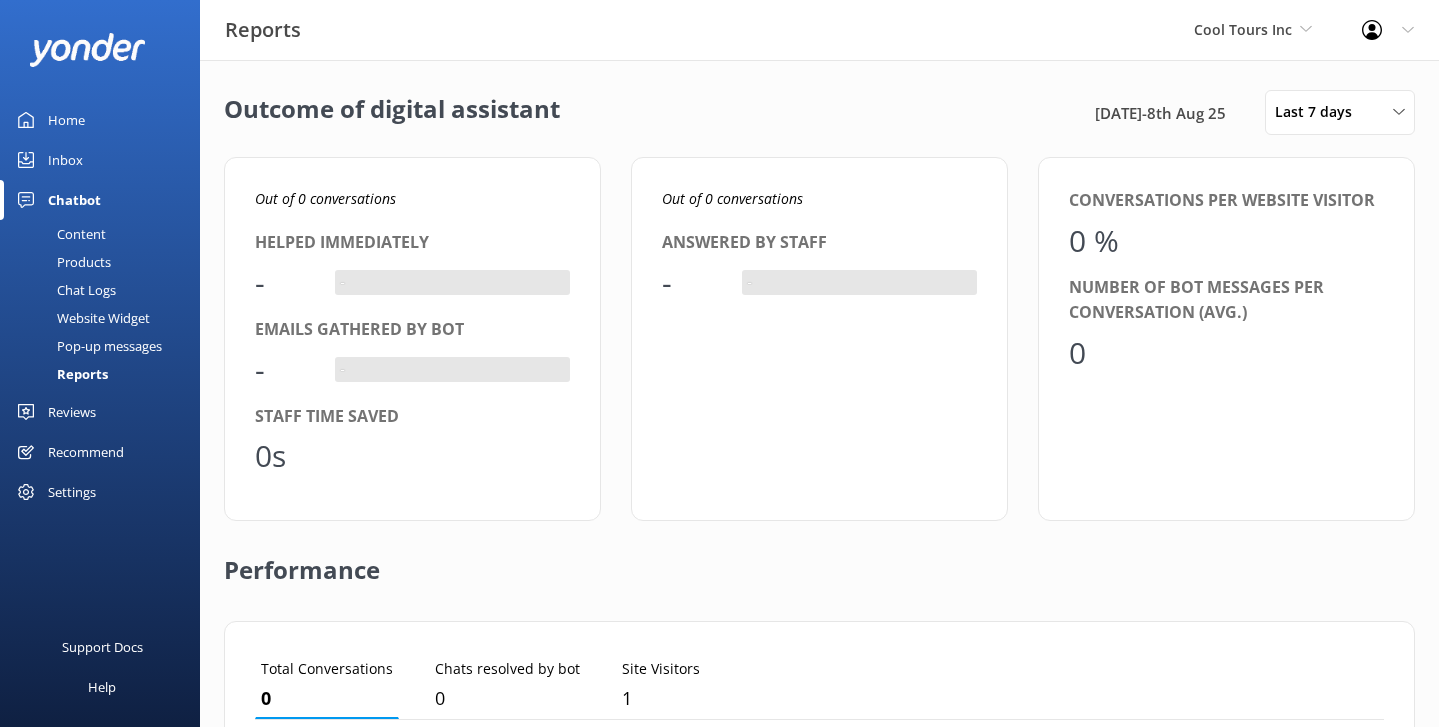 scroll, scrollTop: 1, scrollLeft: 1, axis: both 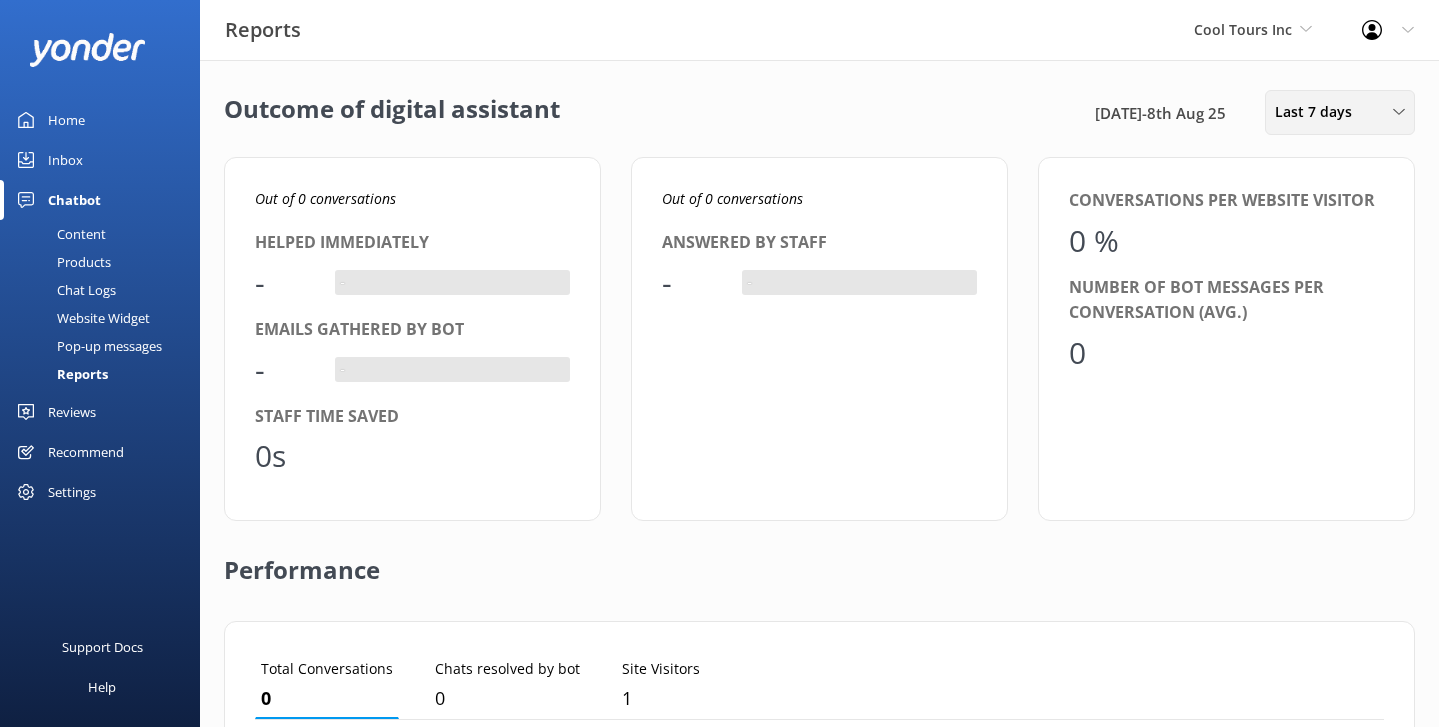 click on "Last 7 days Last 7 days Last 30 days Last month Last 90 days Last 180 days Custom" at bounding box center (1340, 112) 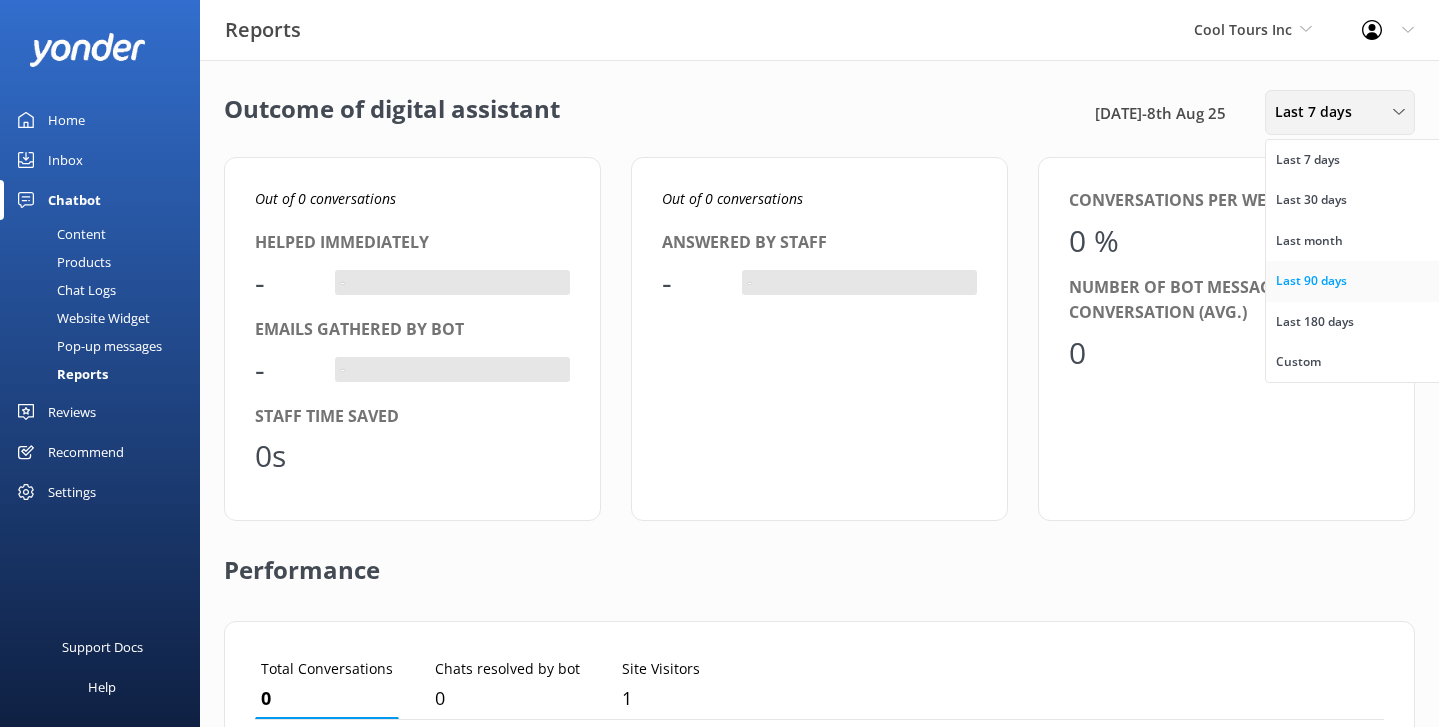 click on "Last 90 days" at bounding box center [1311, 281] 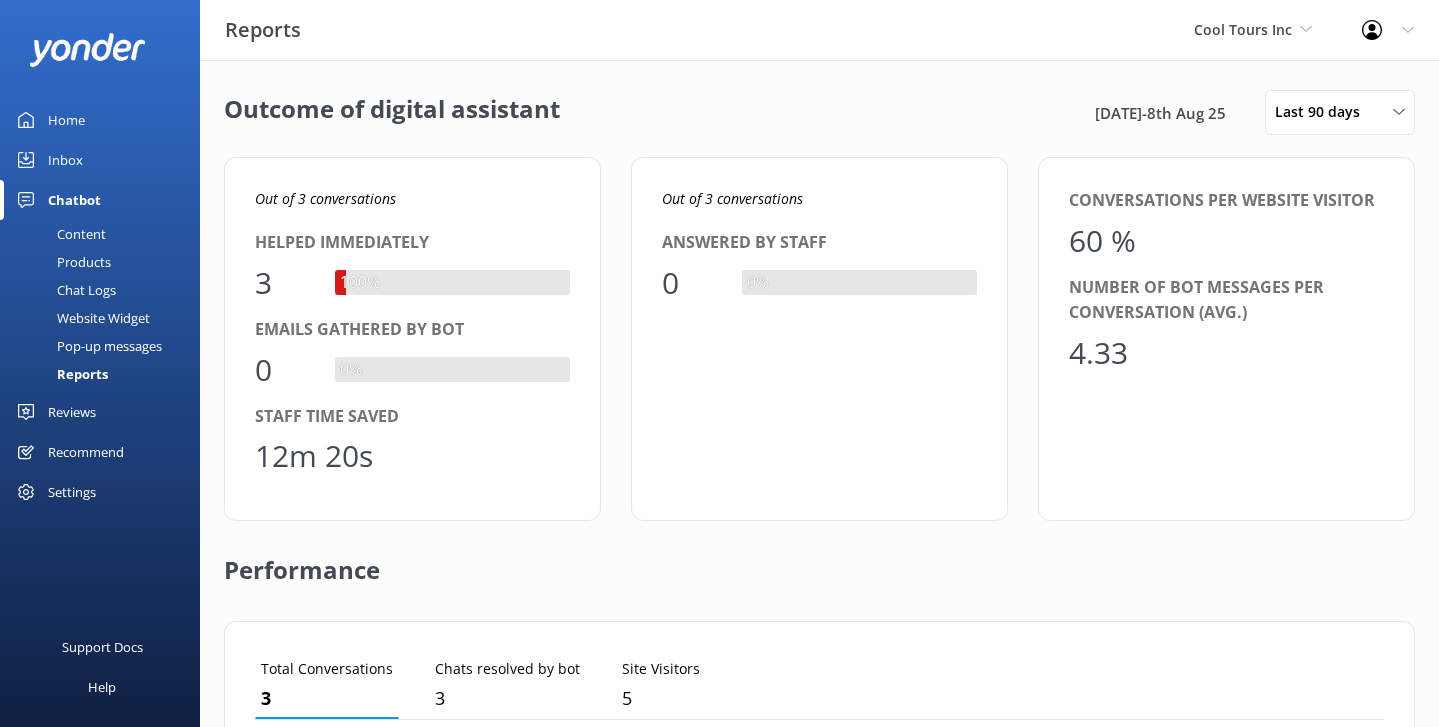 scroll, scrollTop: 1, scrollLeft: 1, axis: both 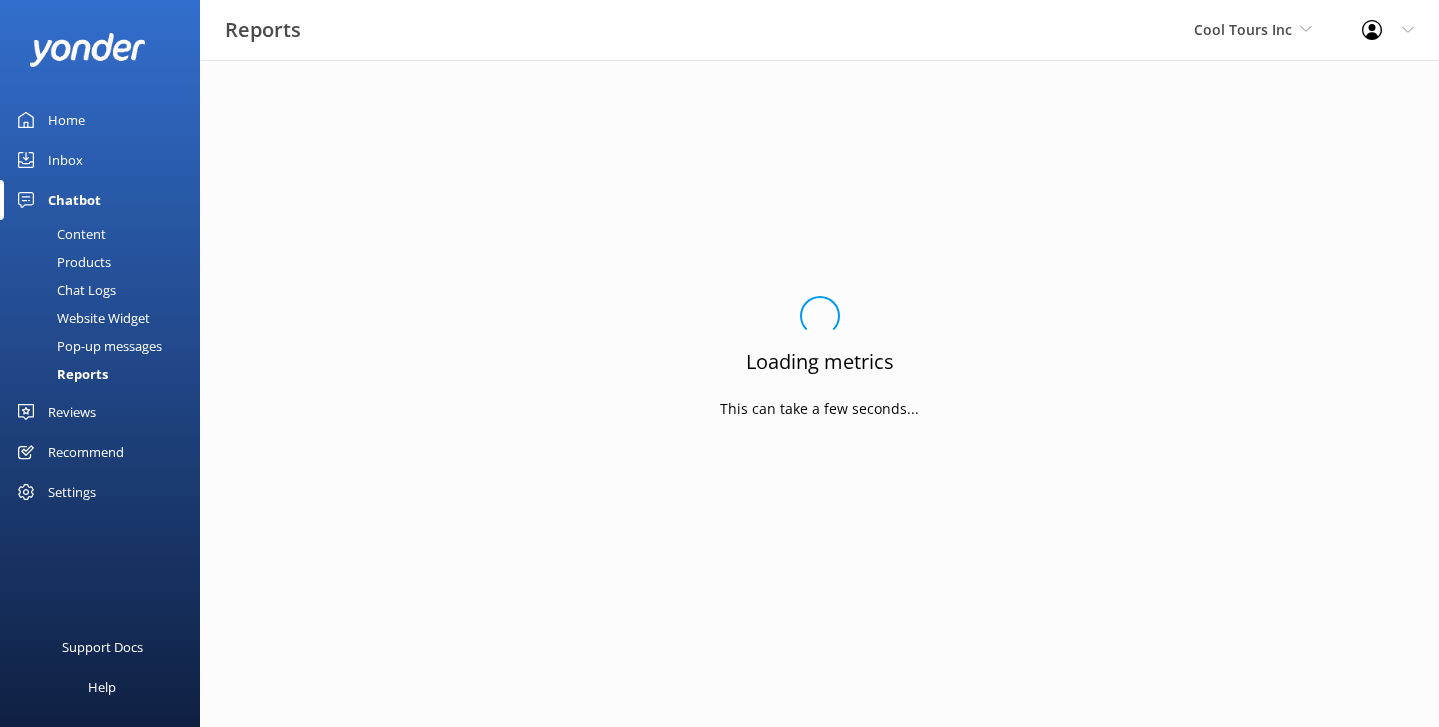 click on "Reviews" at bounding box center [72, 412] 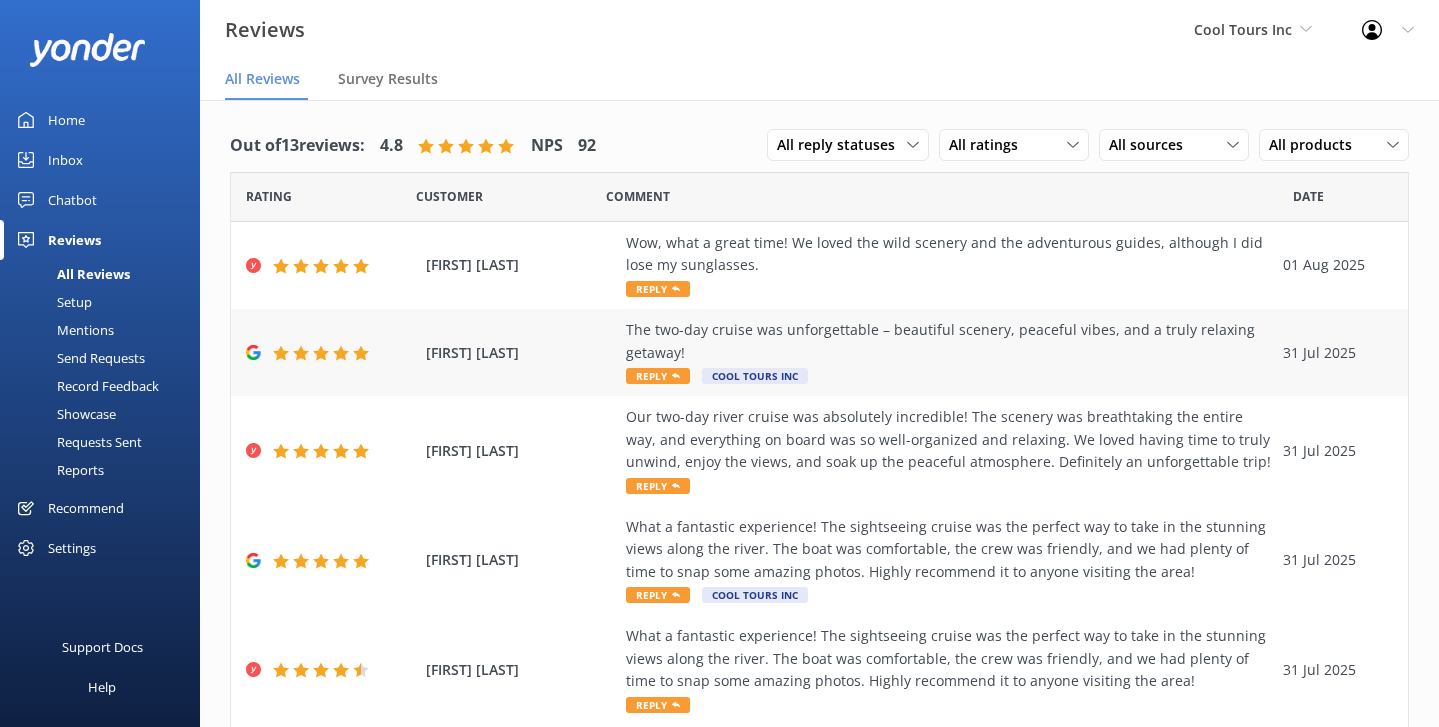 click on "[FIRST] [LAST]" at bounding box center [521, 353] 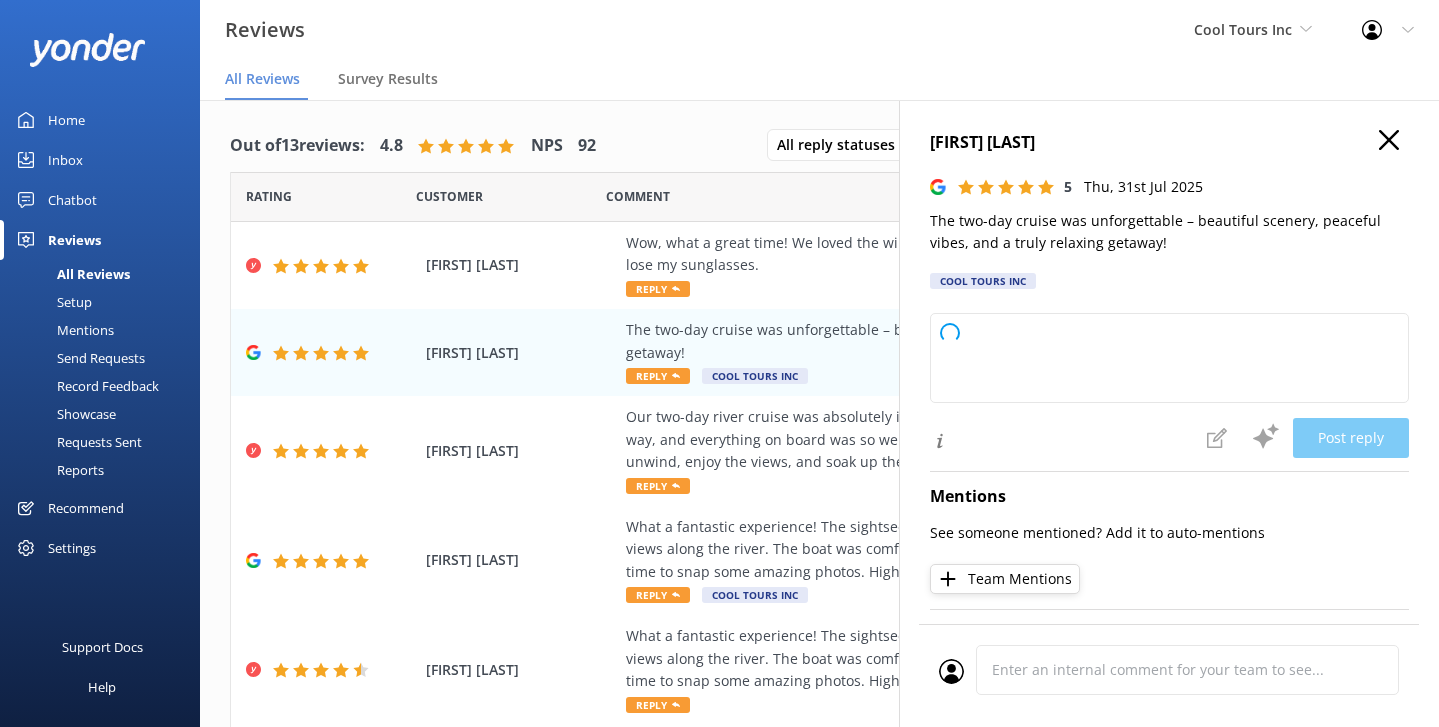 type on "Thank you so much for your wonderful feedback! We're delighted to hear you had such a relaxing and memorable cruise experience. We hope to welcome you aboard again soon!" 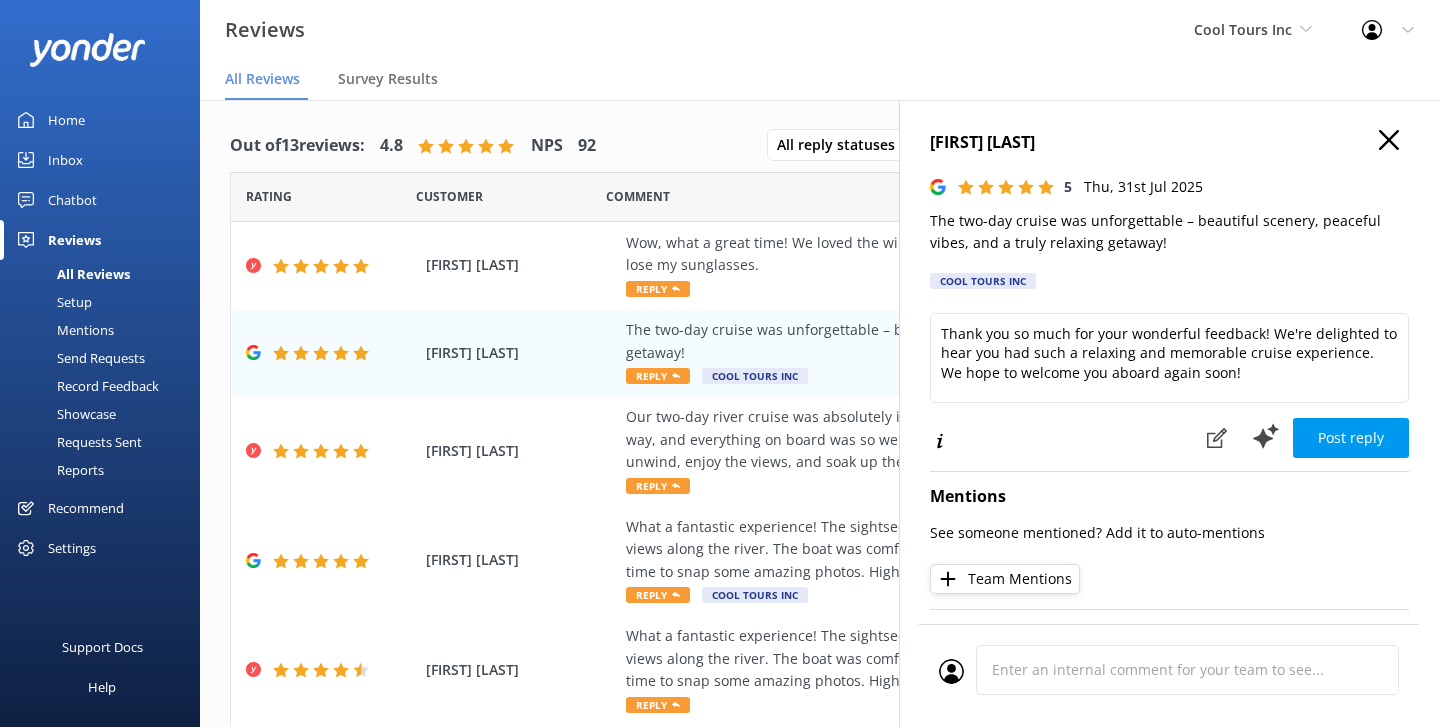 click 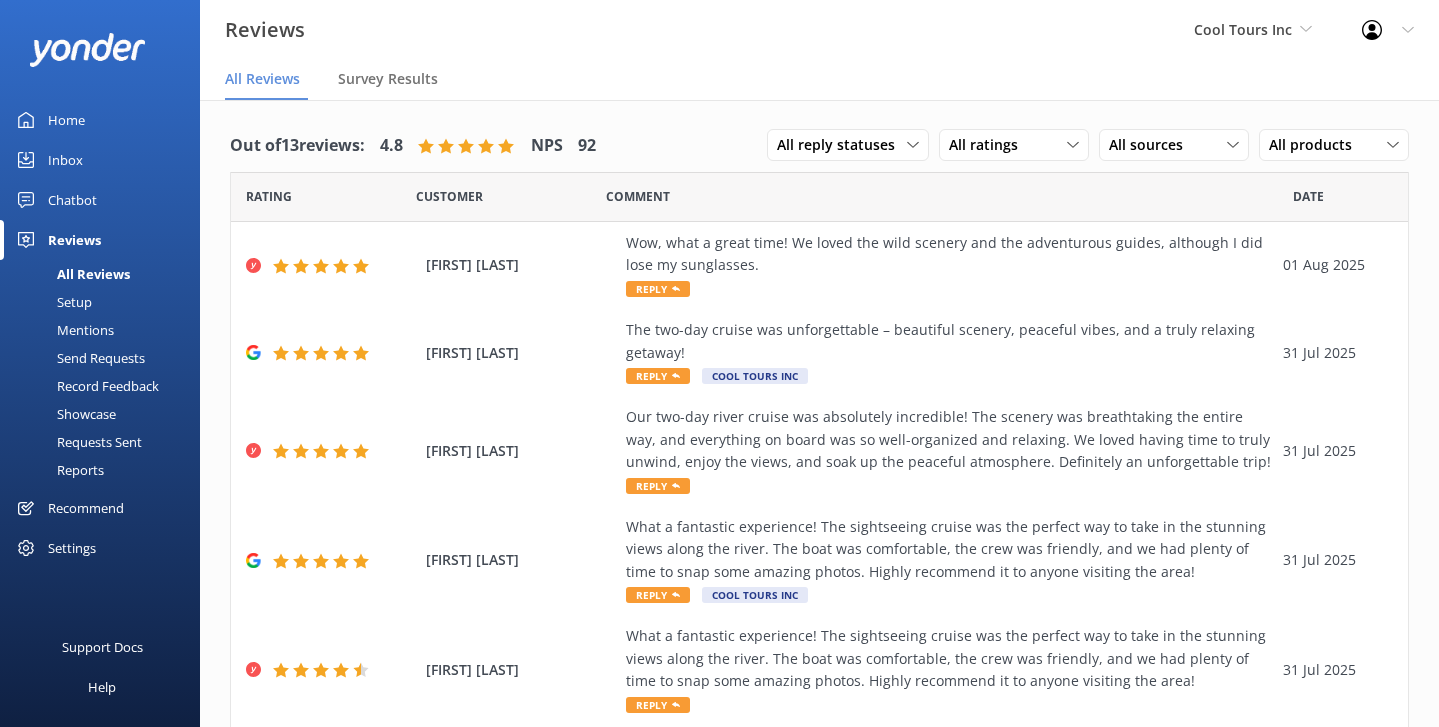 click on "Mentions" at bounding box center (63, 330) 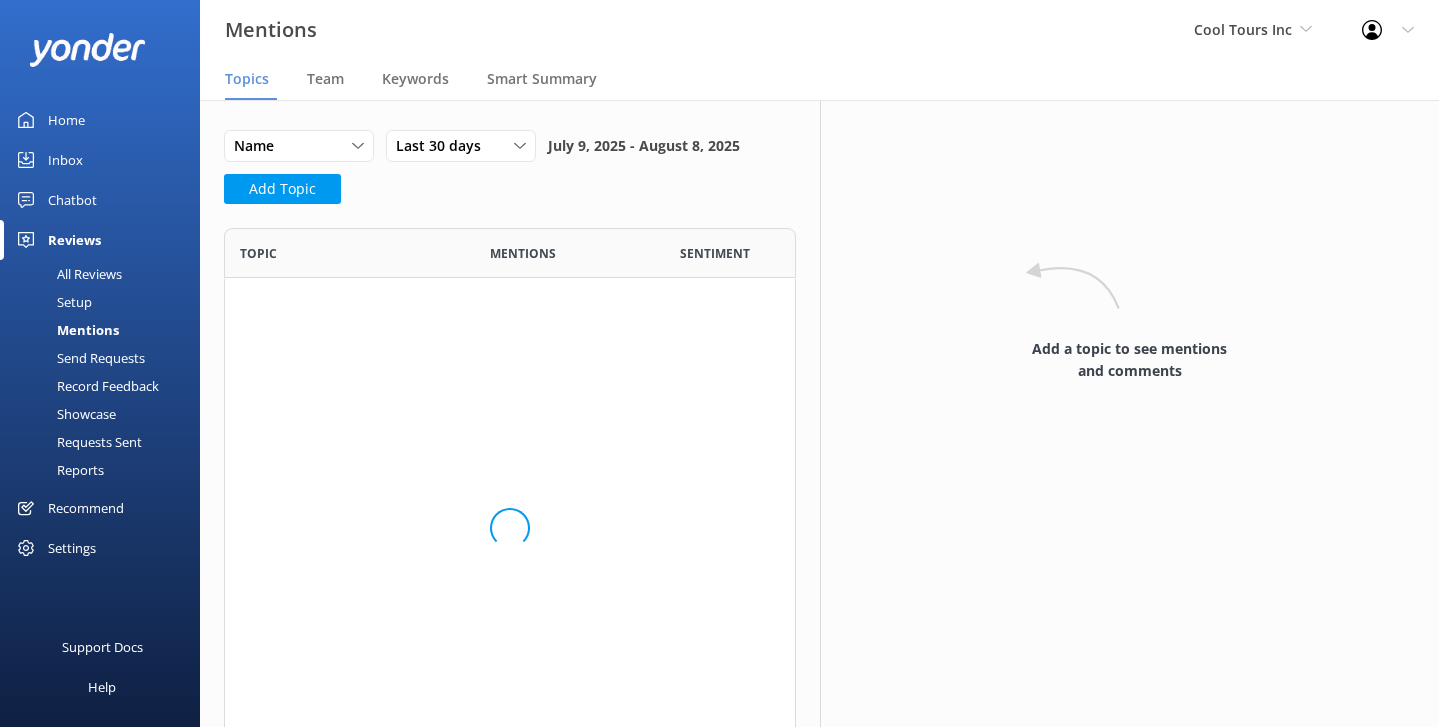 scroll, scrollTop: 1, scrollLeft: 1, axis: both 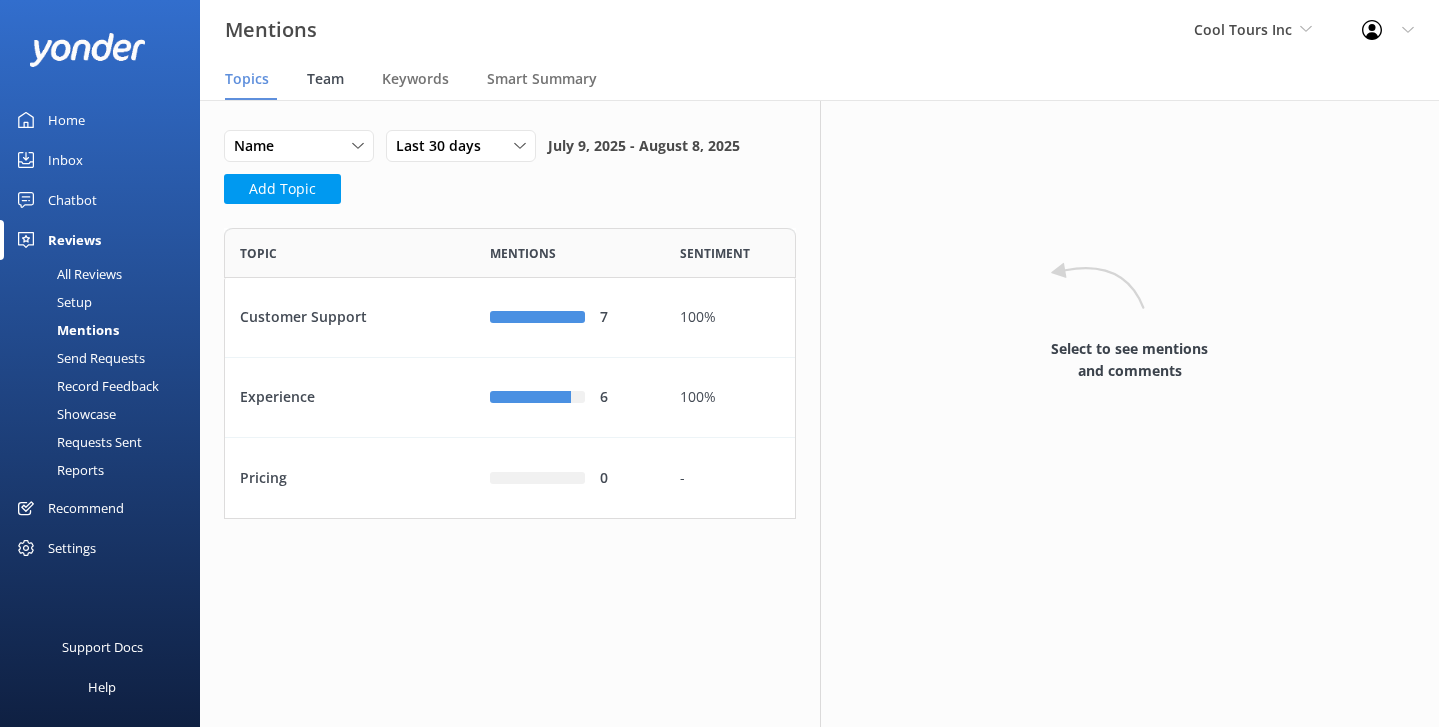 click on "Team" at bounding box center (325, 79) 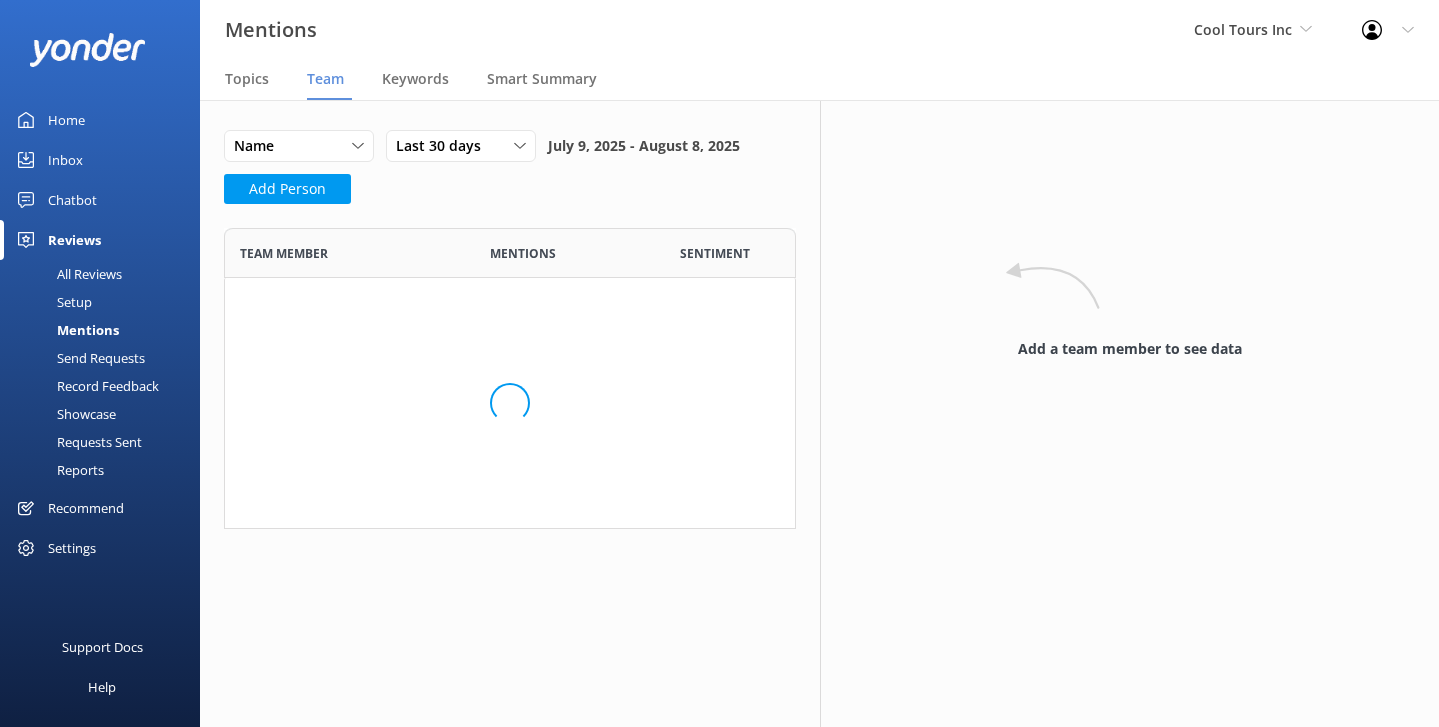 scroll, scrollTop: 1, scrollLeft: 1, axis: both 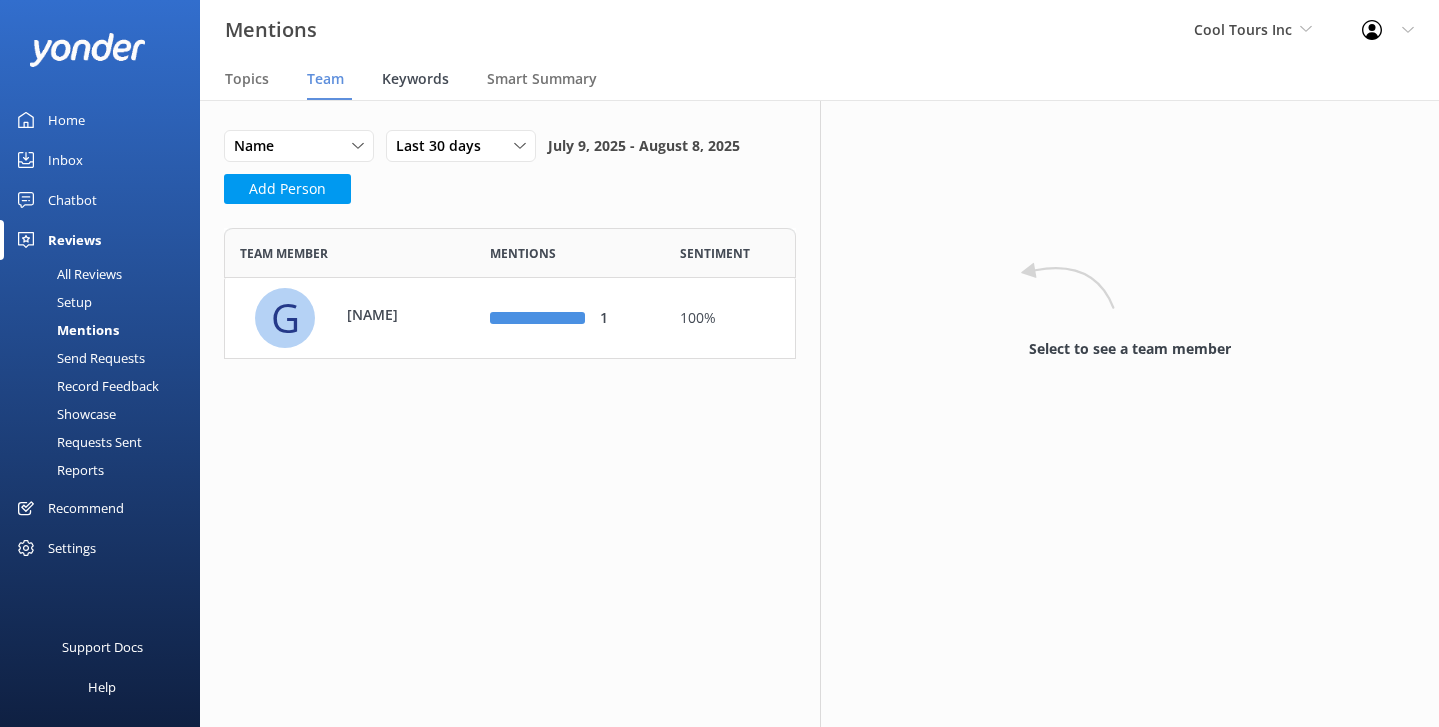 click on "Keywords" at bounding box center [415, 79] 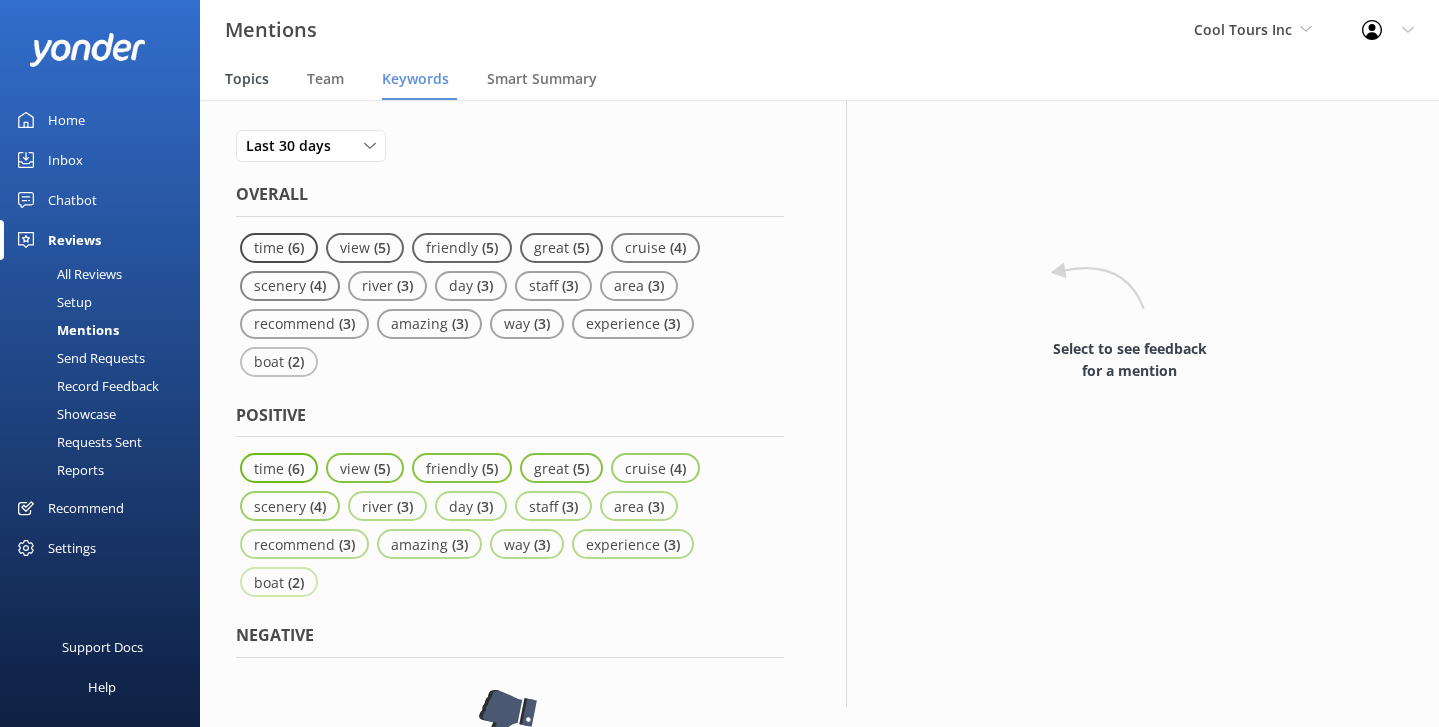 click on "Topics" at bounding box center (247, 79) 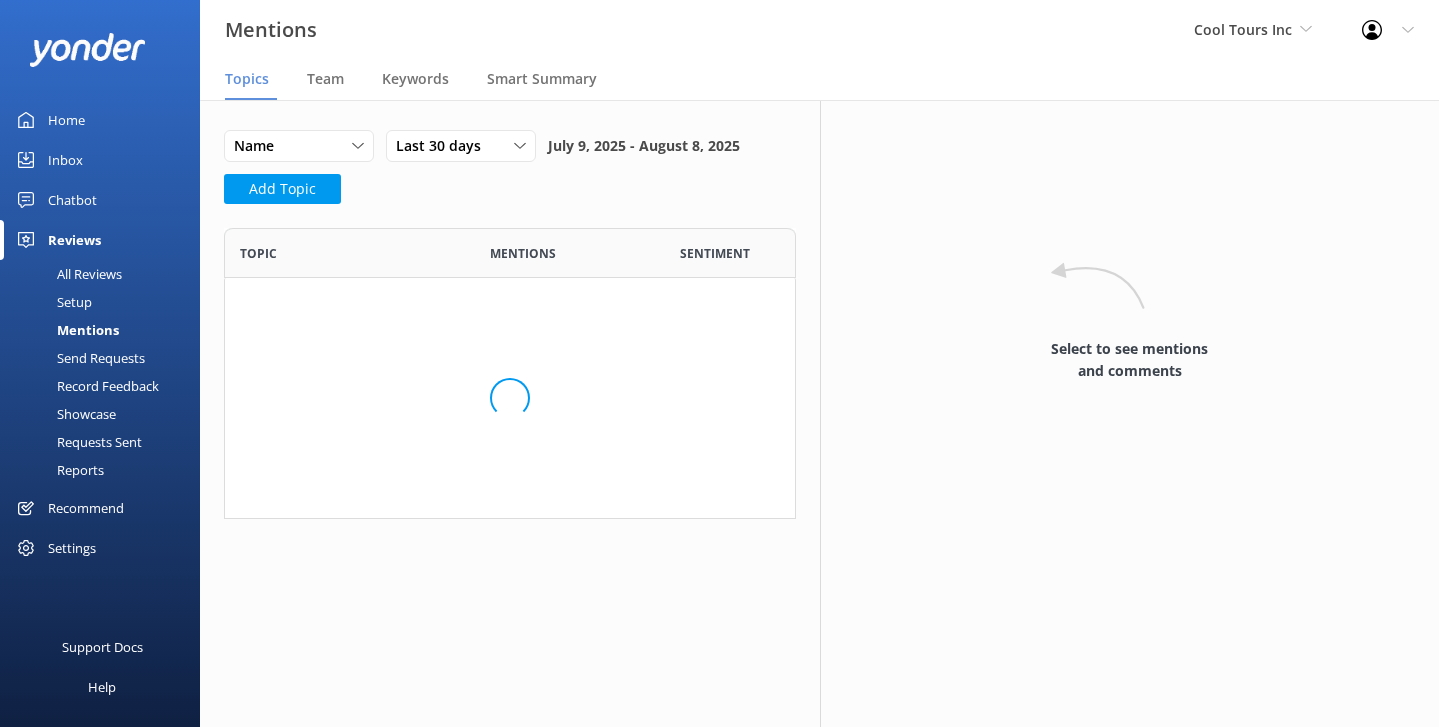 scroll, scrollTop: 1, scrollLeft: 1, axis: both 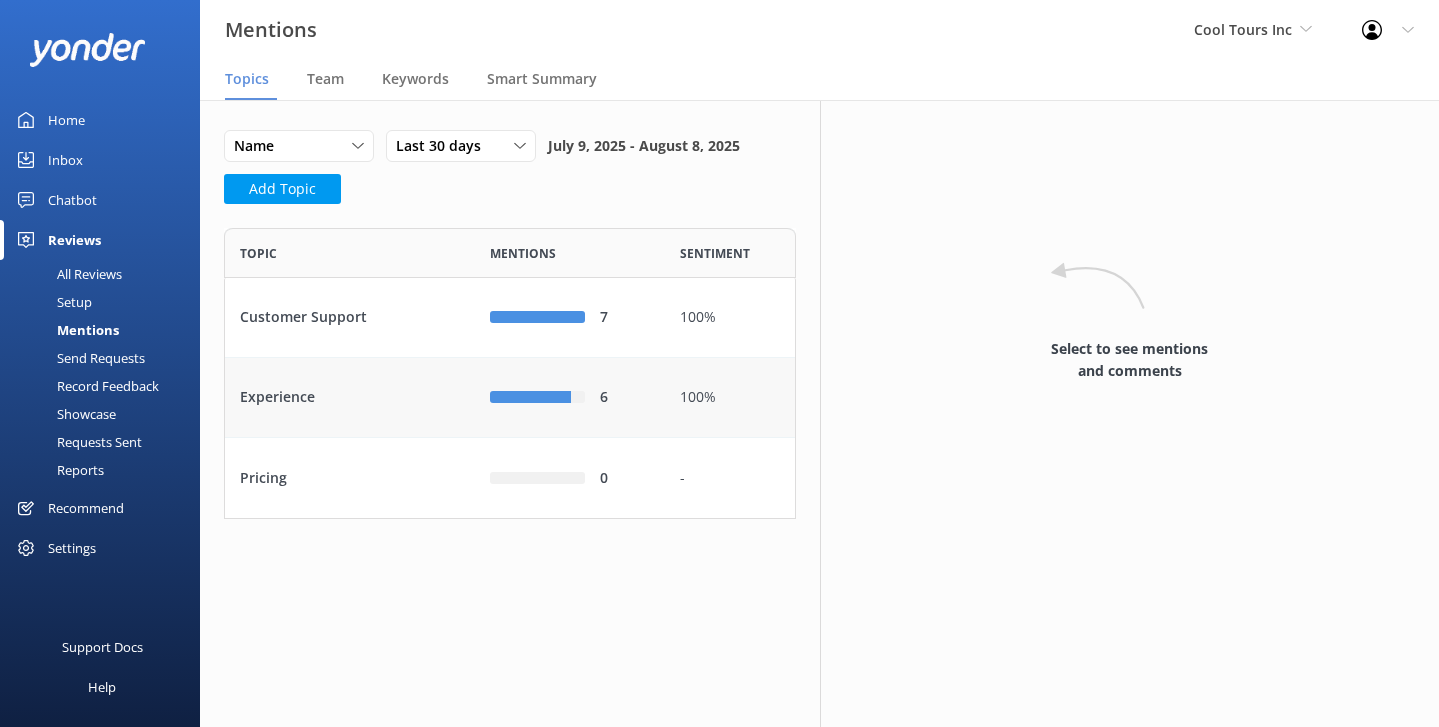 click on "Experience" at bounding box center (350, 398) 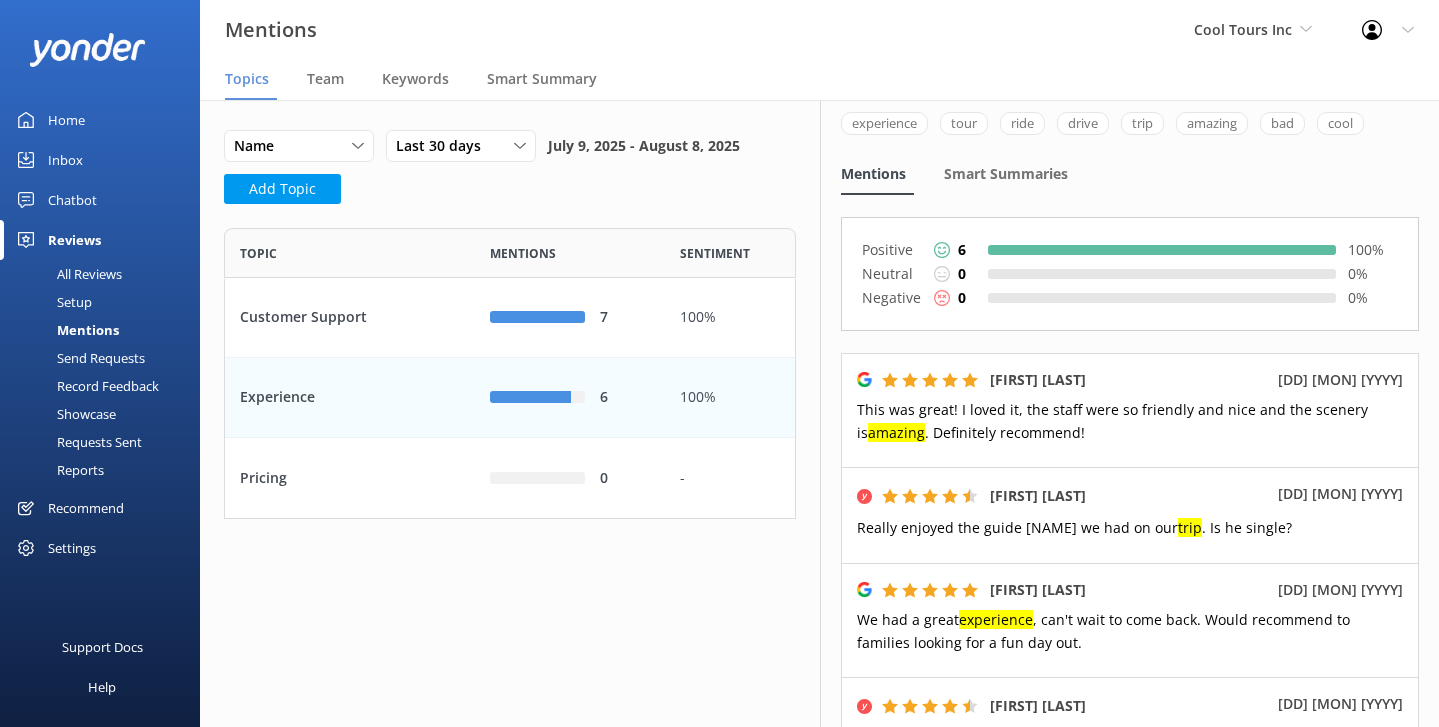 scroll, scrollTop: 89, scrollLeft: 0, axis: vertical 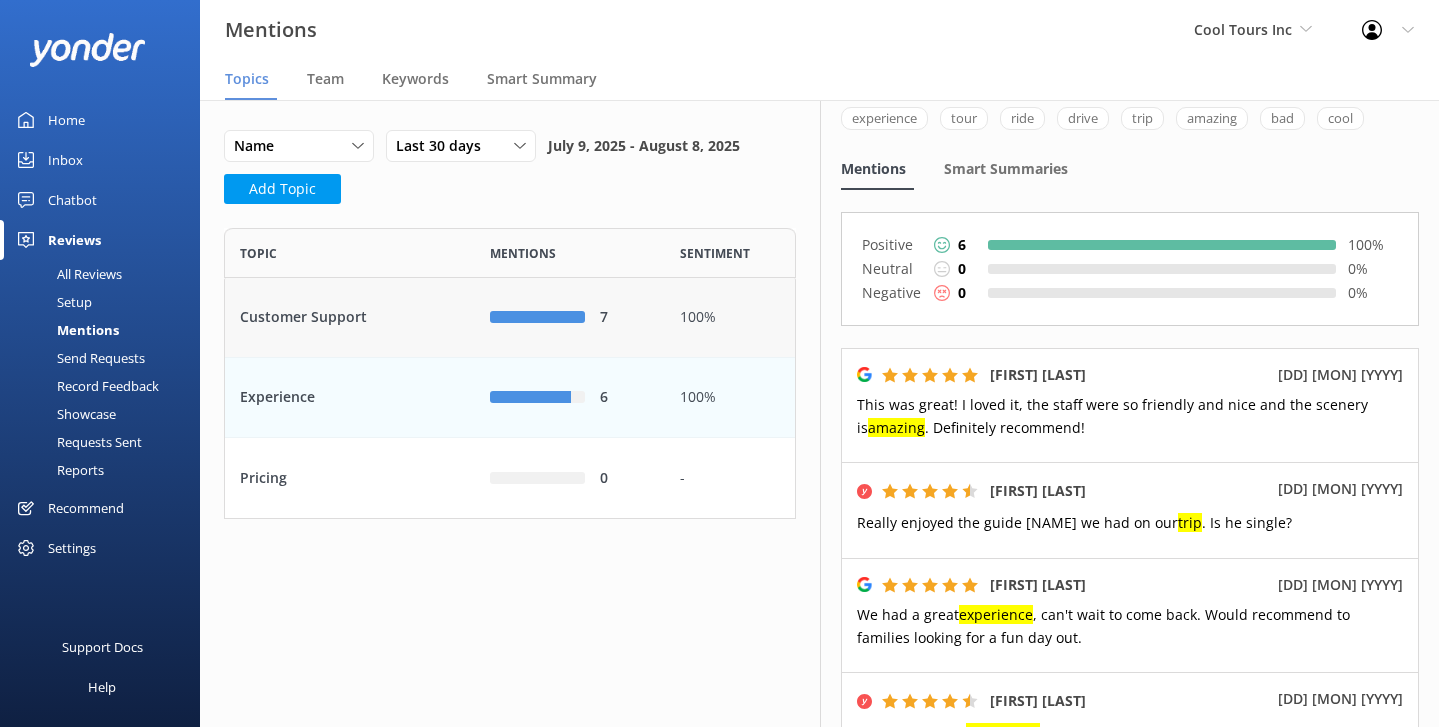 click on "Customer Support" at bounding box center [350, 318] 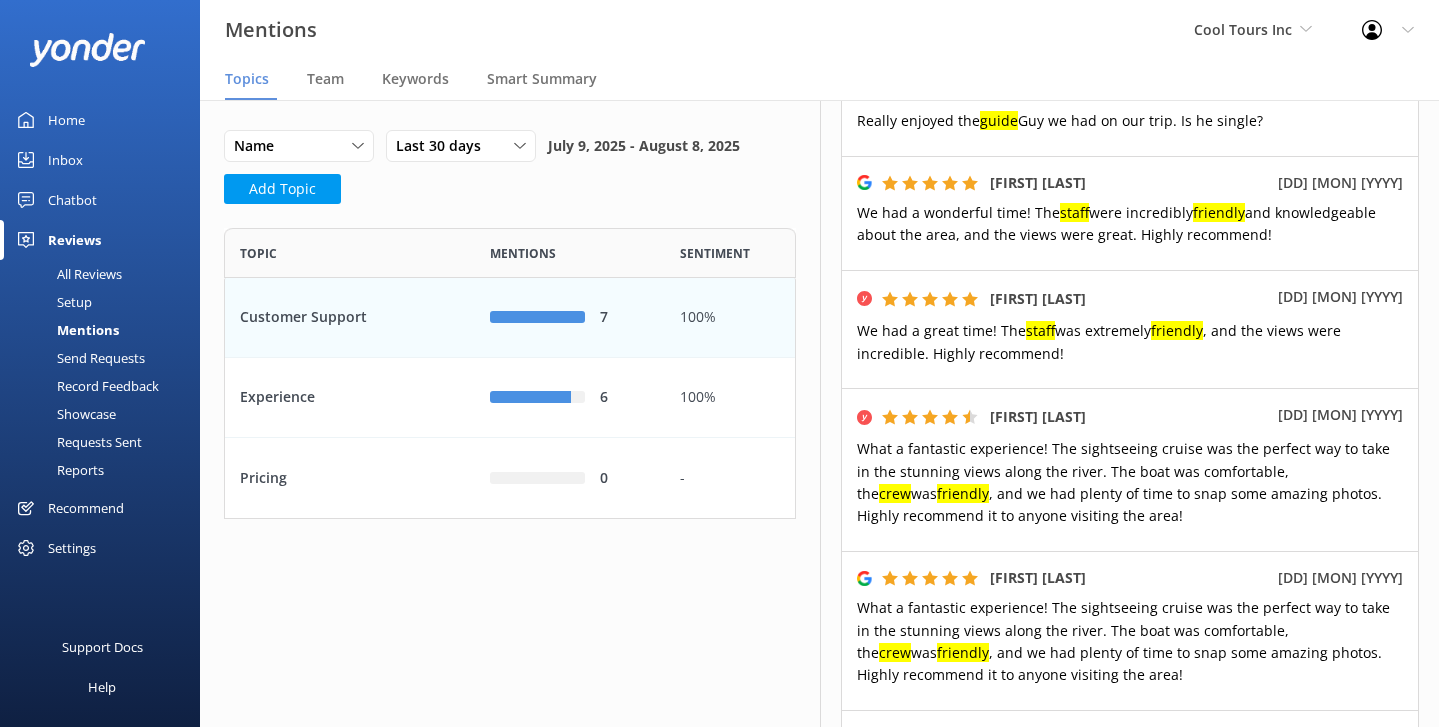 scroll, scrollTop: 0, scrollLeft: 0, axis: both 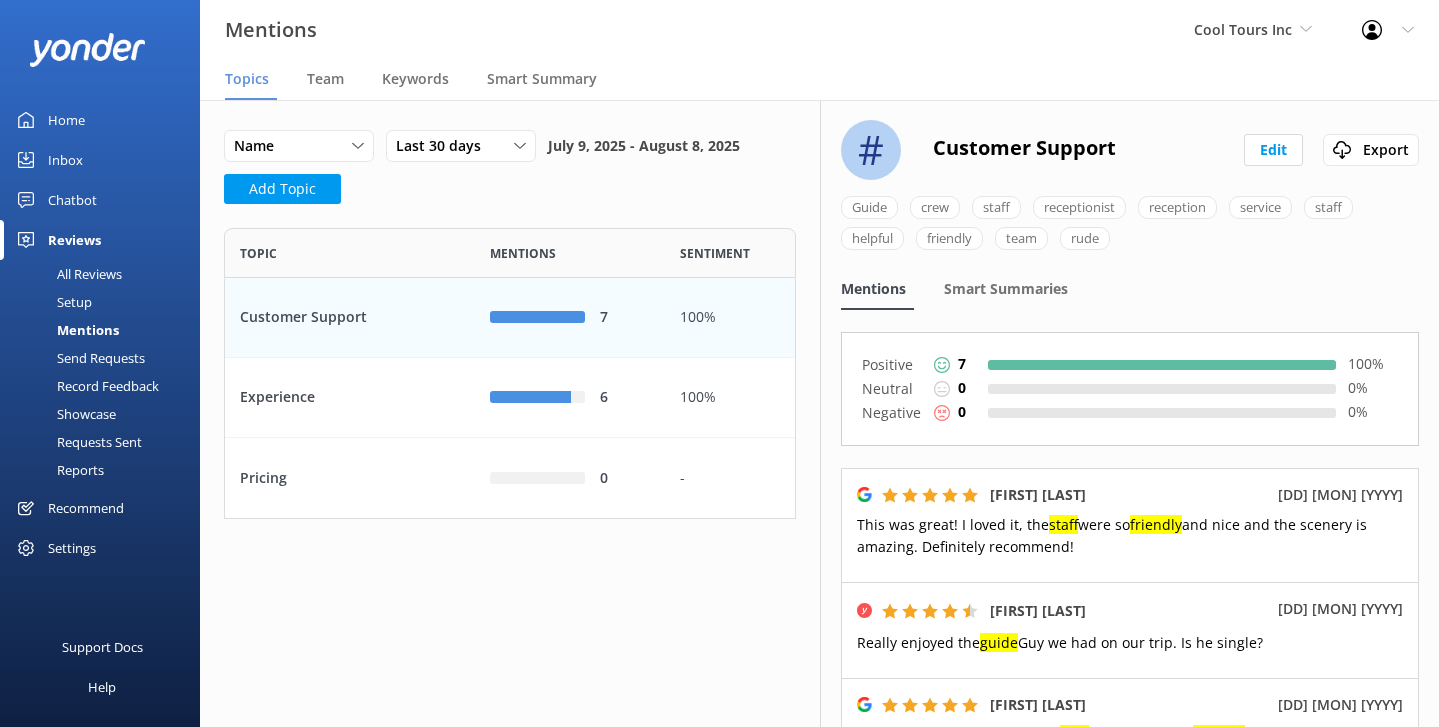 click on "Send Requests" at bounding box center (78, 358) 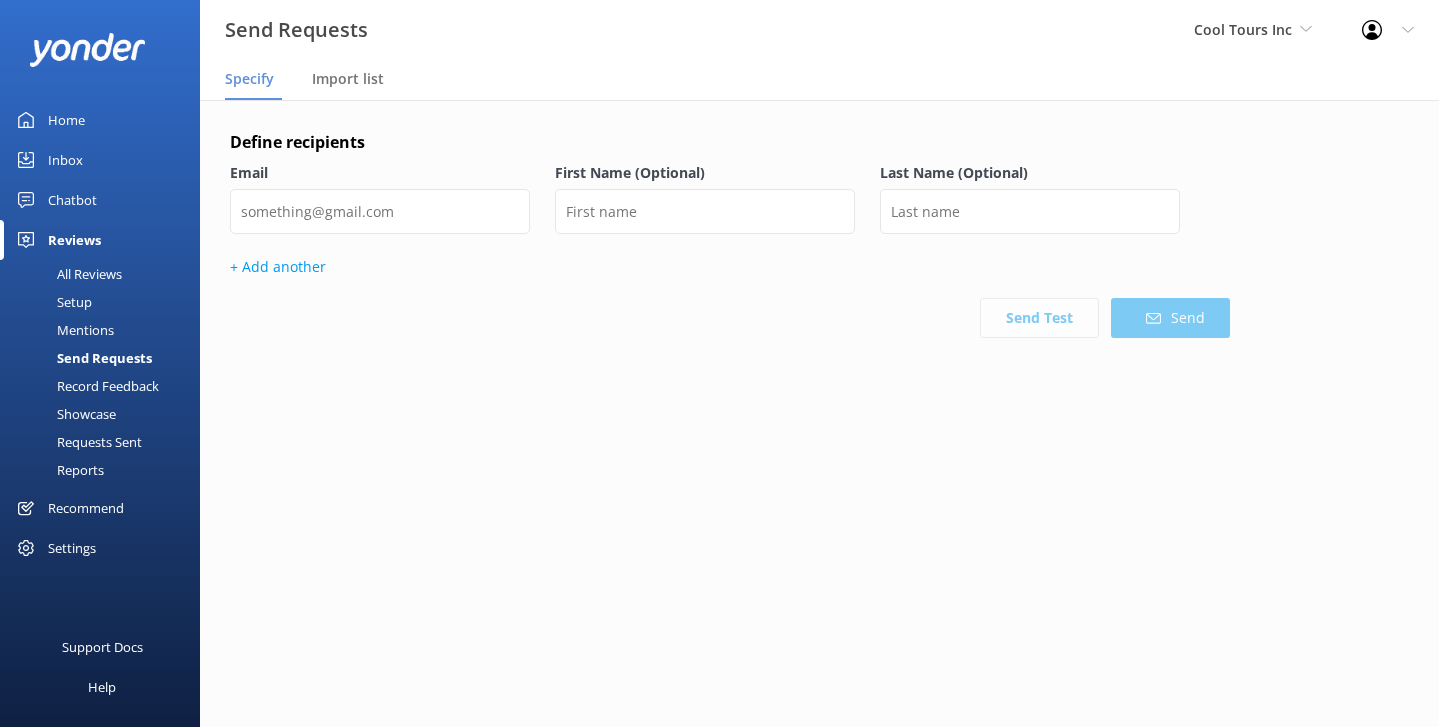 click on "Record Feedback" at bounding box center (85, 386) 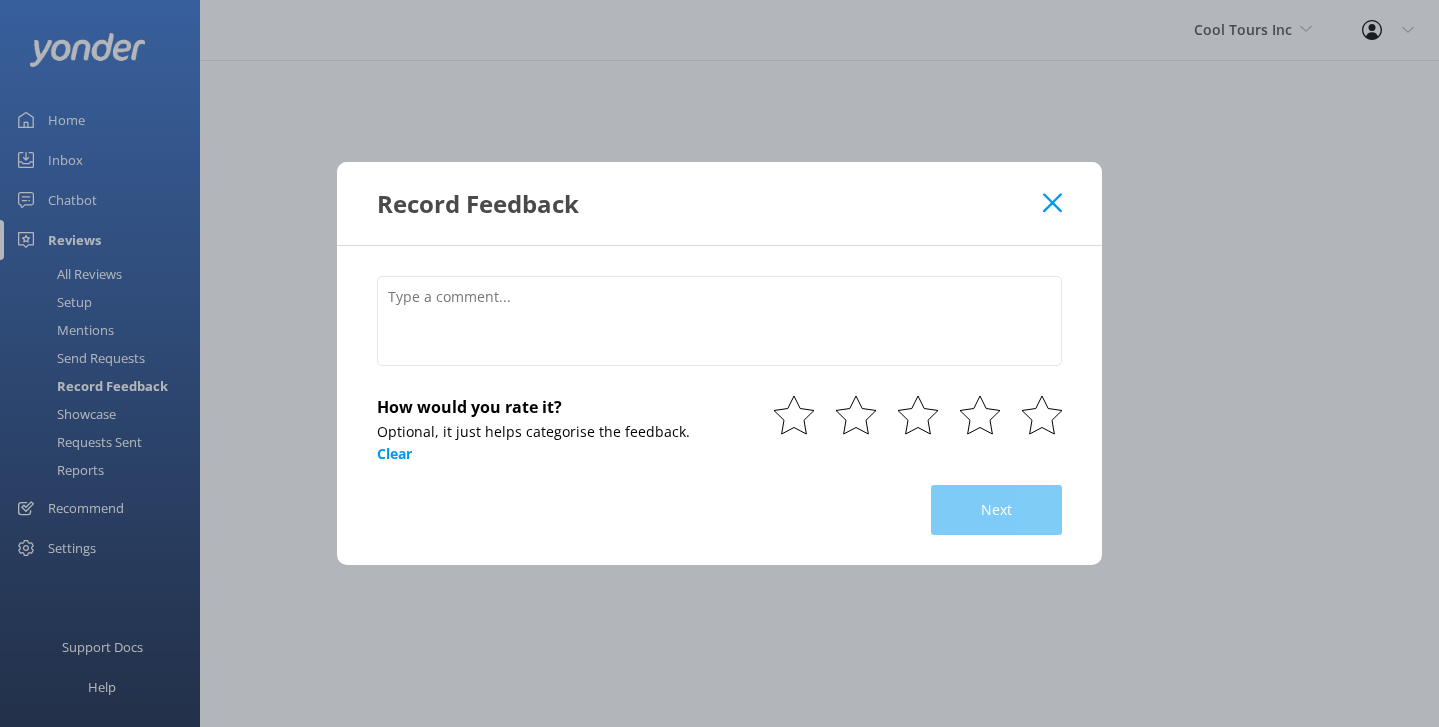 click on "Record Feedback" at bounding box center [719, 203] 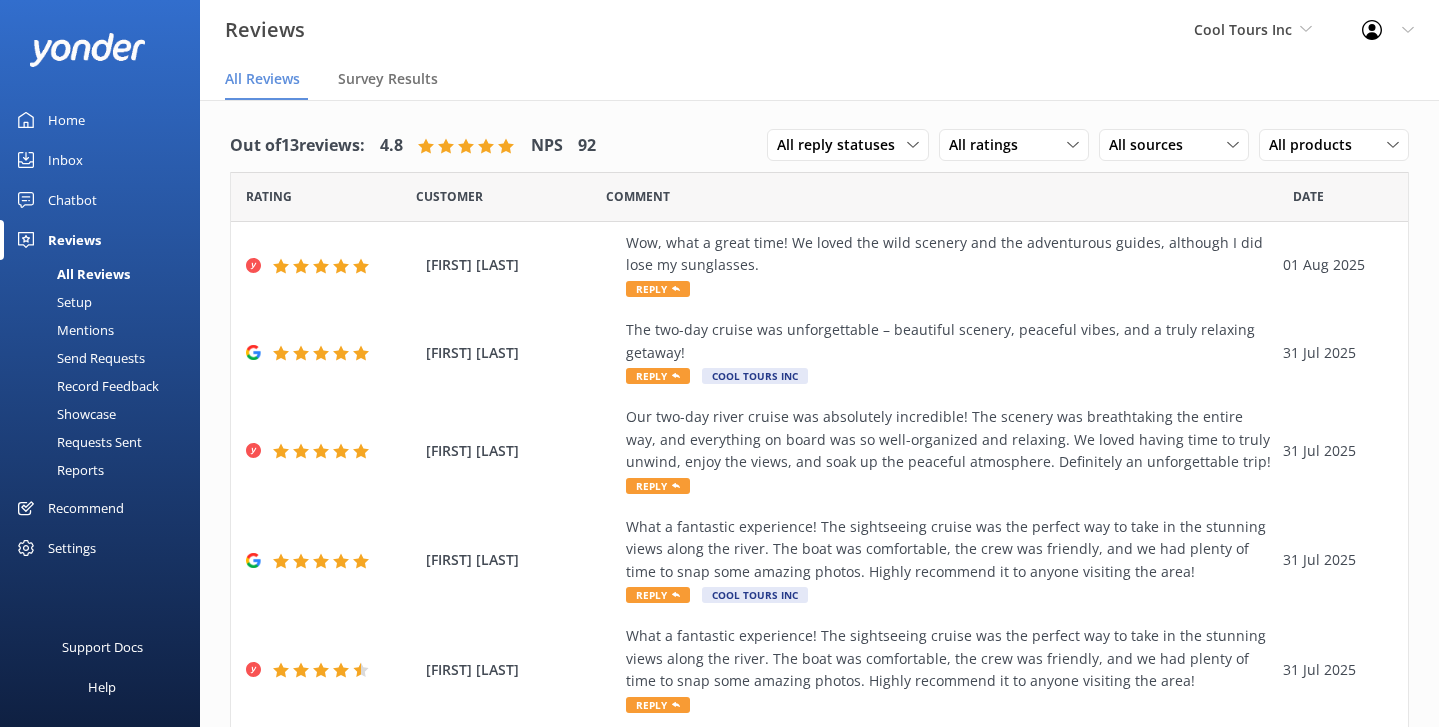 click on "Chatbot" at bounding box center (72, 200) 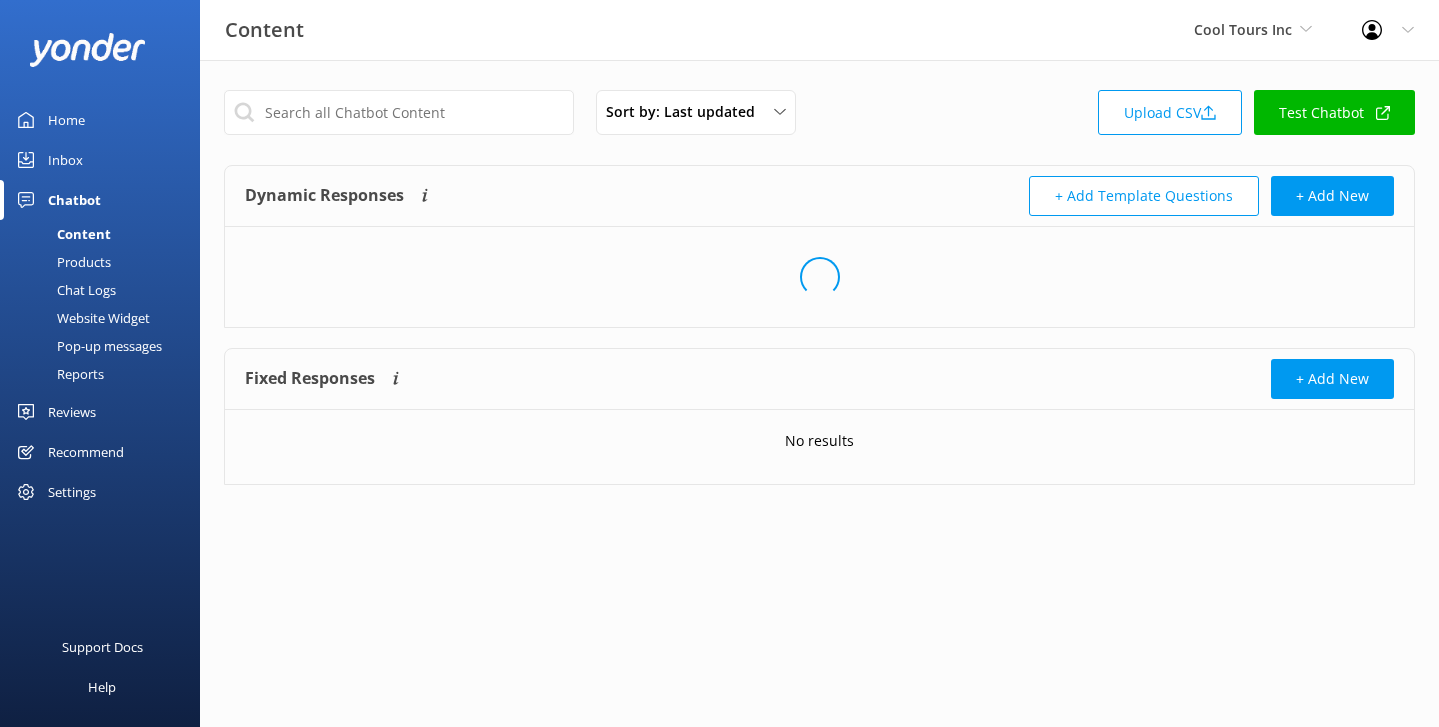 click on "Home" at bounding box center [100, 120] 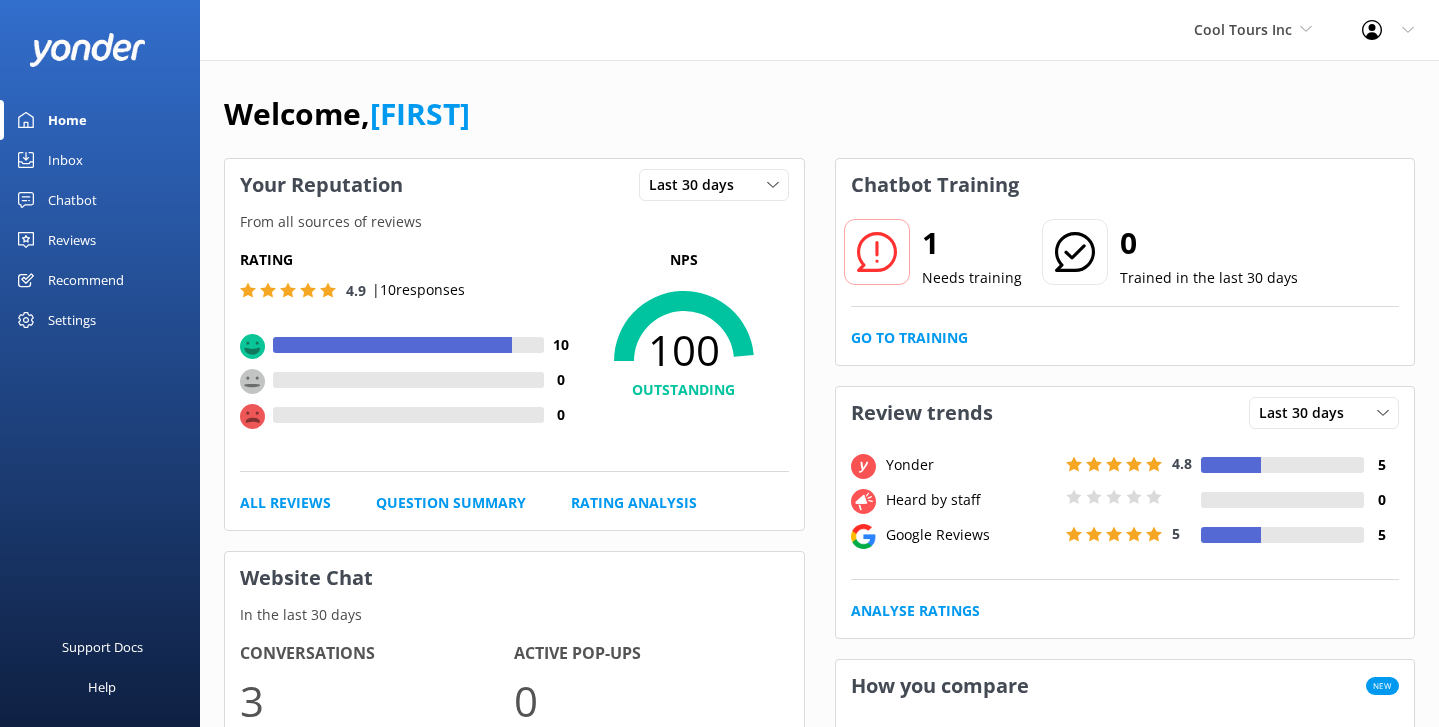 click on "Welcome,  [FIRST]" at bounding box center (819, 124) 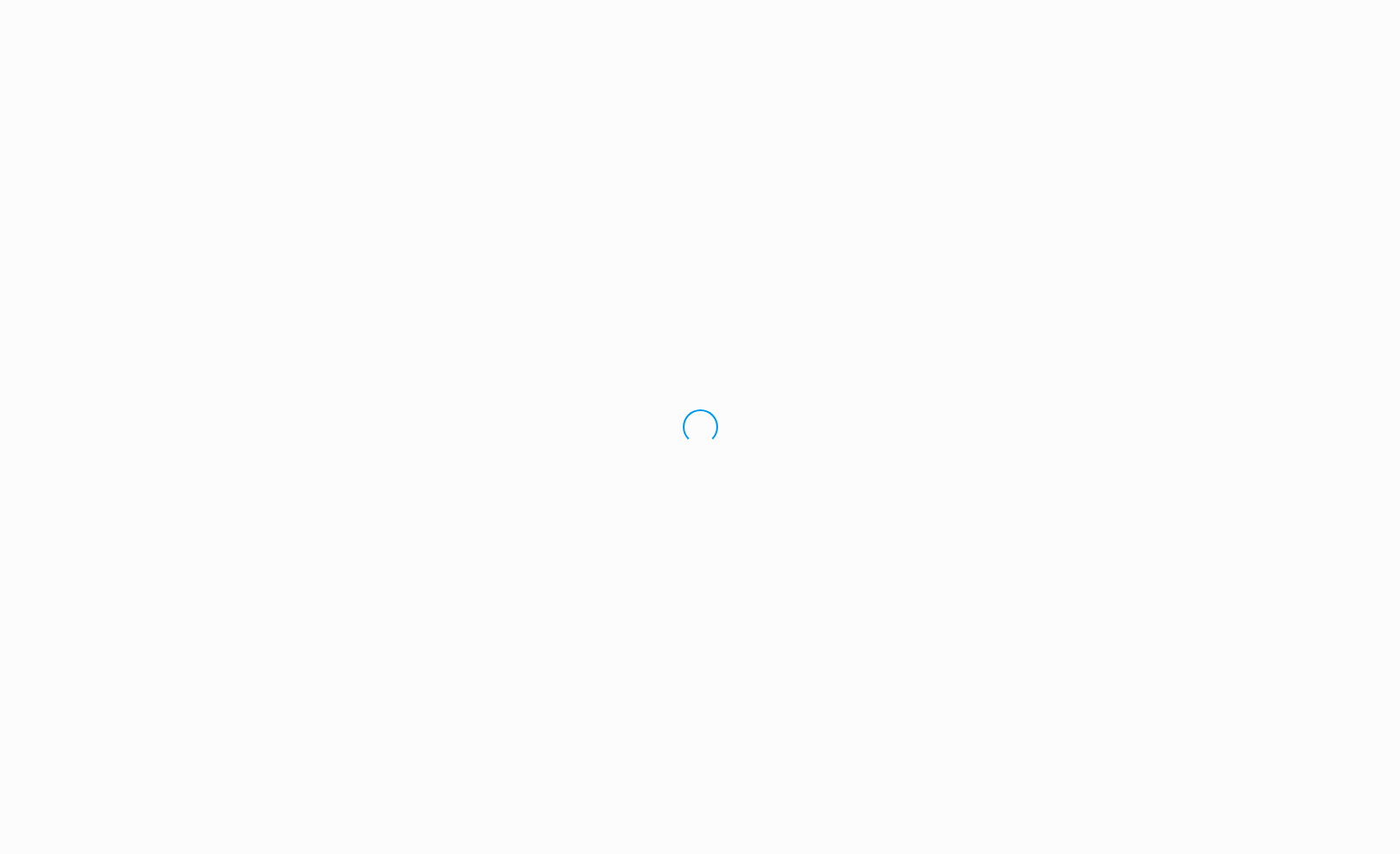 scroll, scrollTop: 0, scrollLeft: 0, axis: both 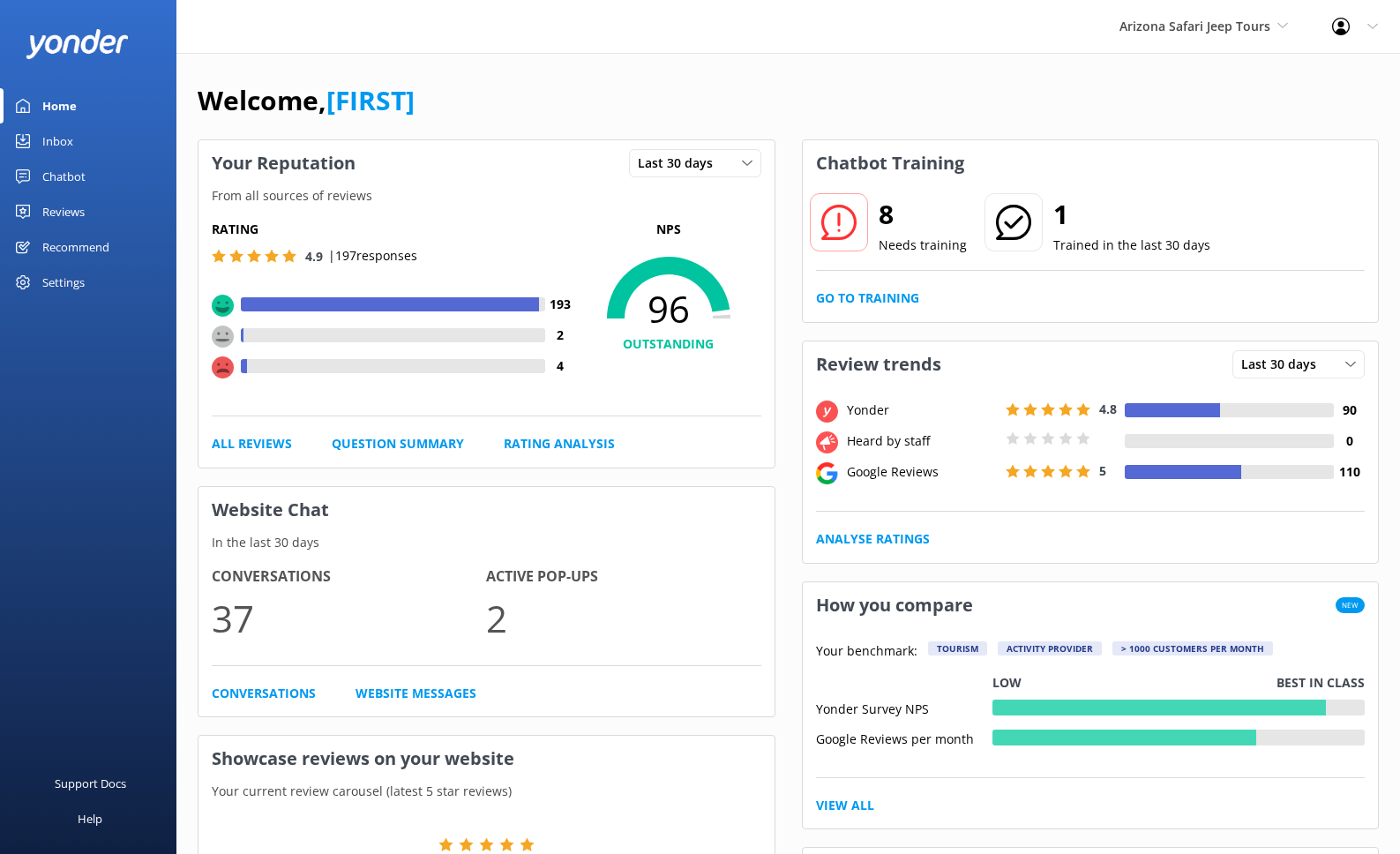 click on "Chatbot" at bounding box center [64, 176] 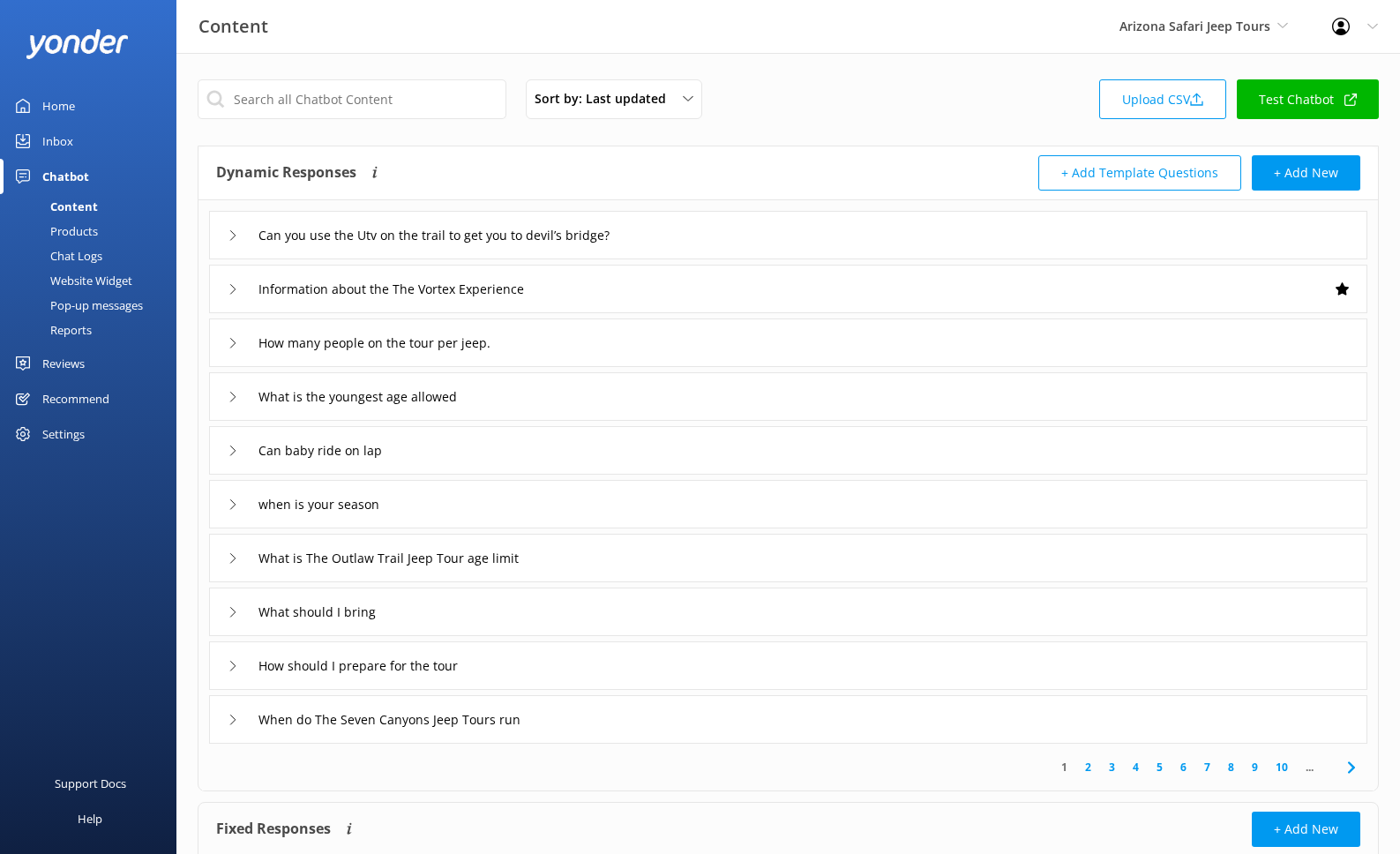 click on "Reports" at bounding box center [51, 330] 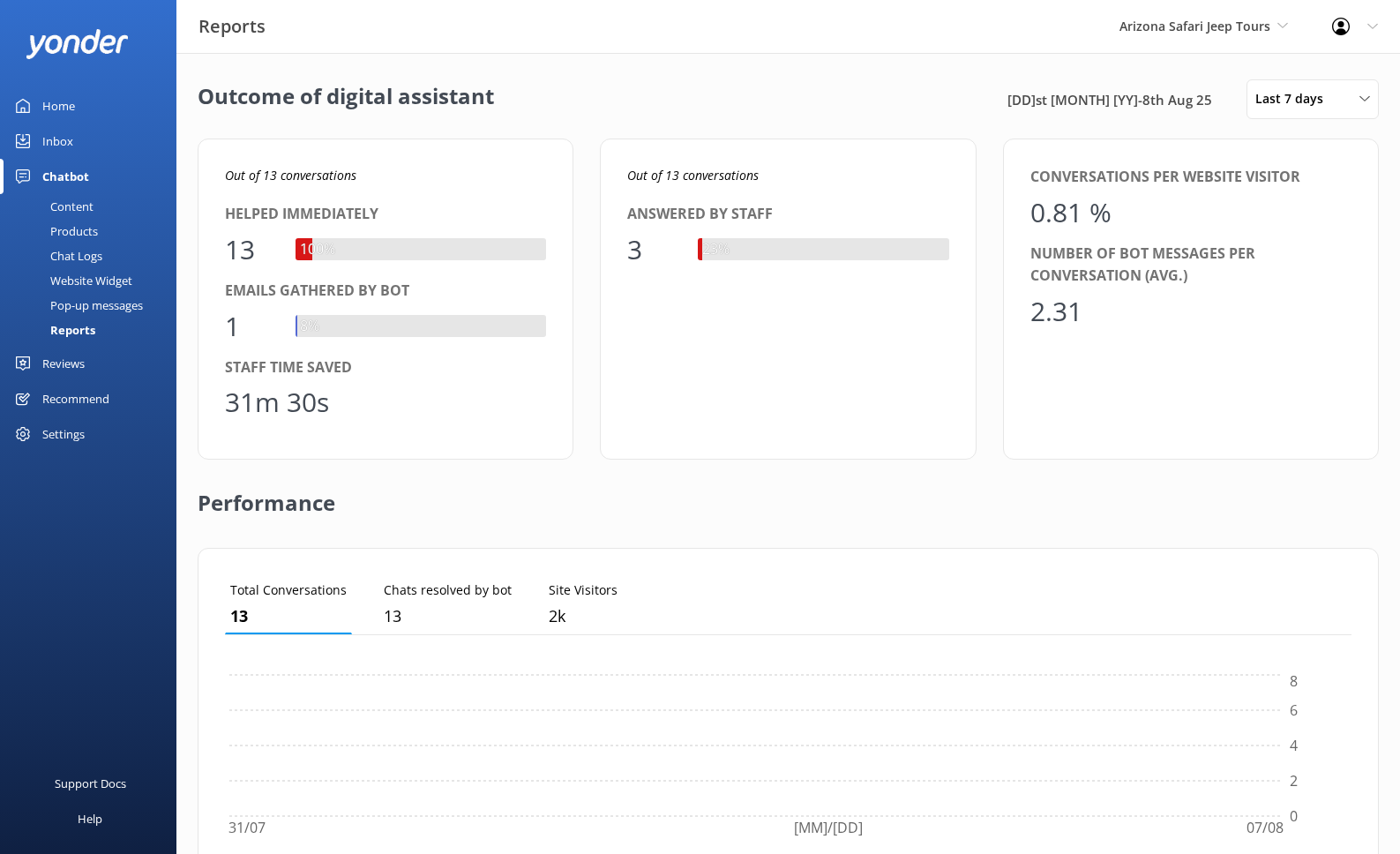 scroll, scrollTop: 1, scrollLeft: 1, axis: both 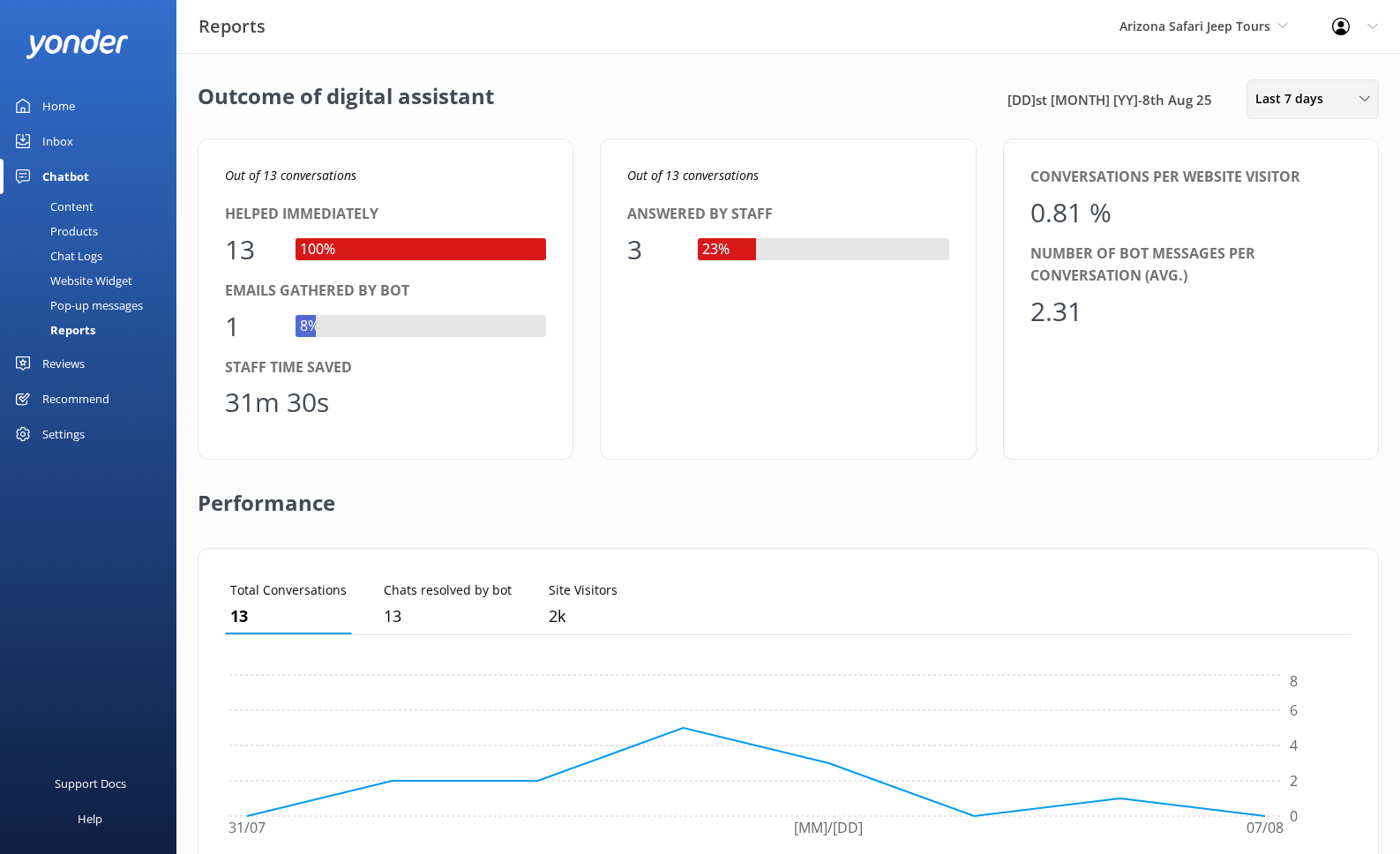 click on "Last 7 days Last 7 days Last 30 days Last month Last 90 days Last 180 days Custom" at bounding box center (1313, 99) 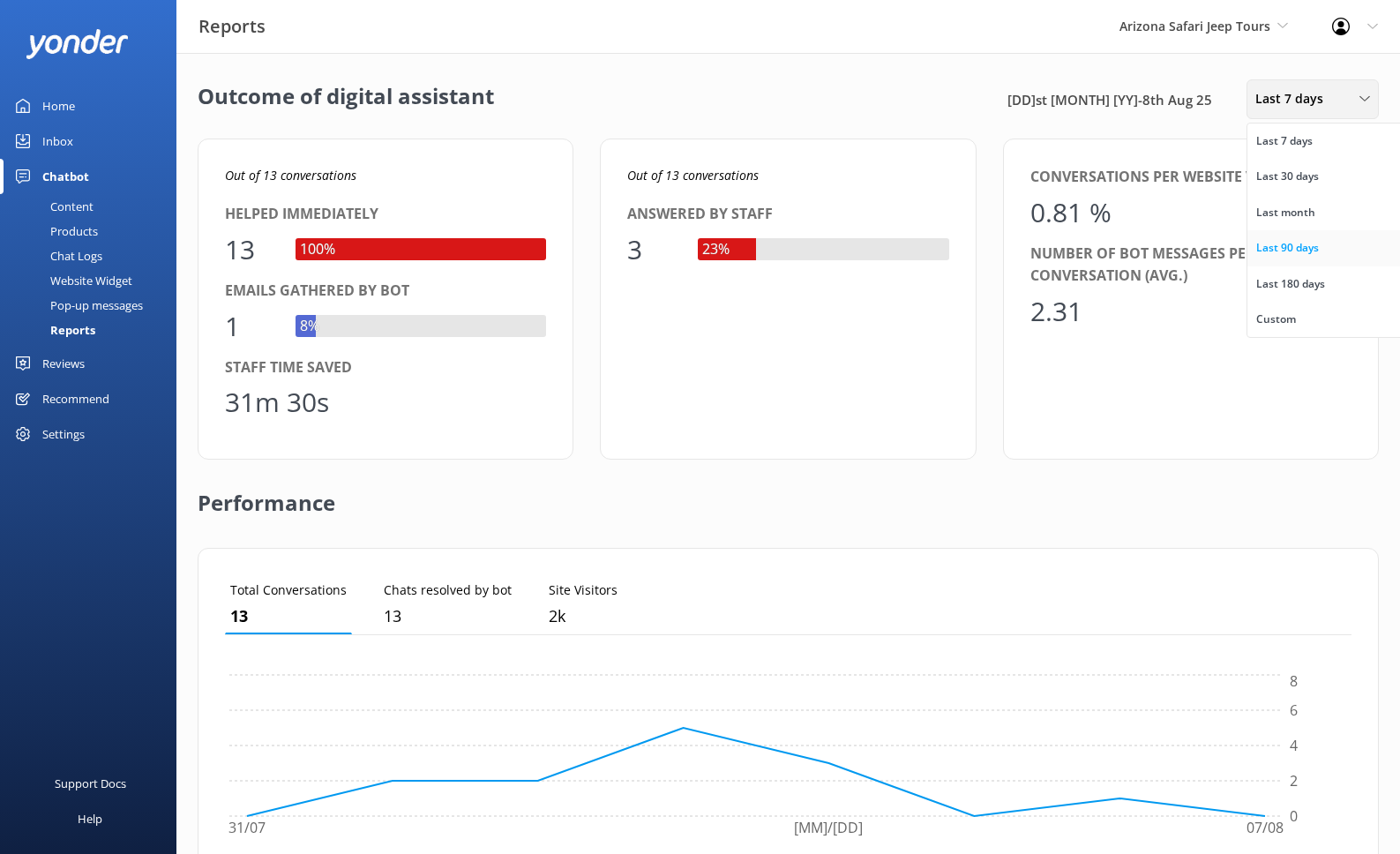 click on "Last 90 days" at bounding box center [1287, 248] 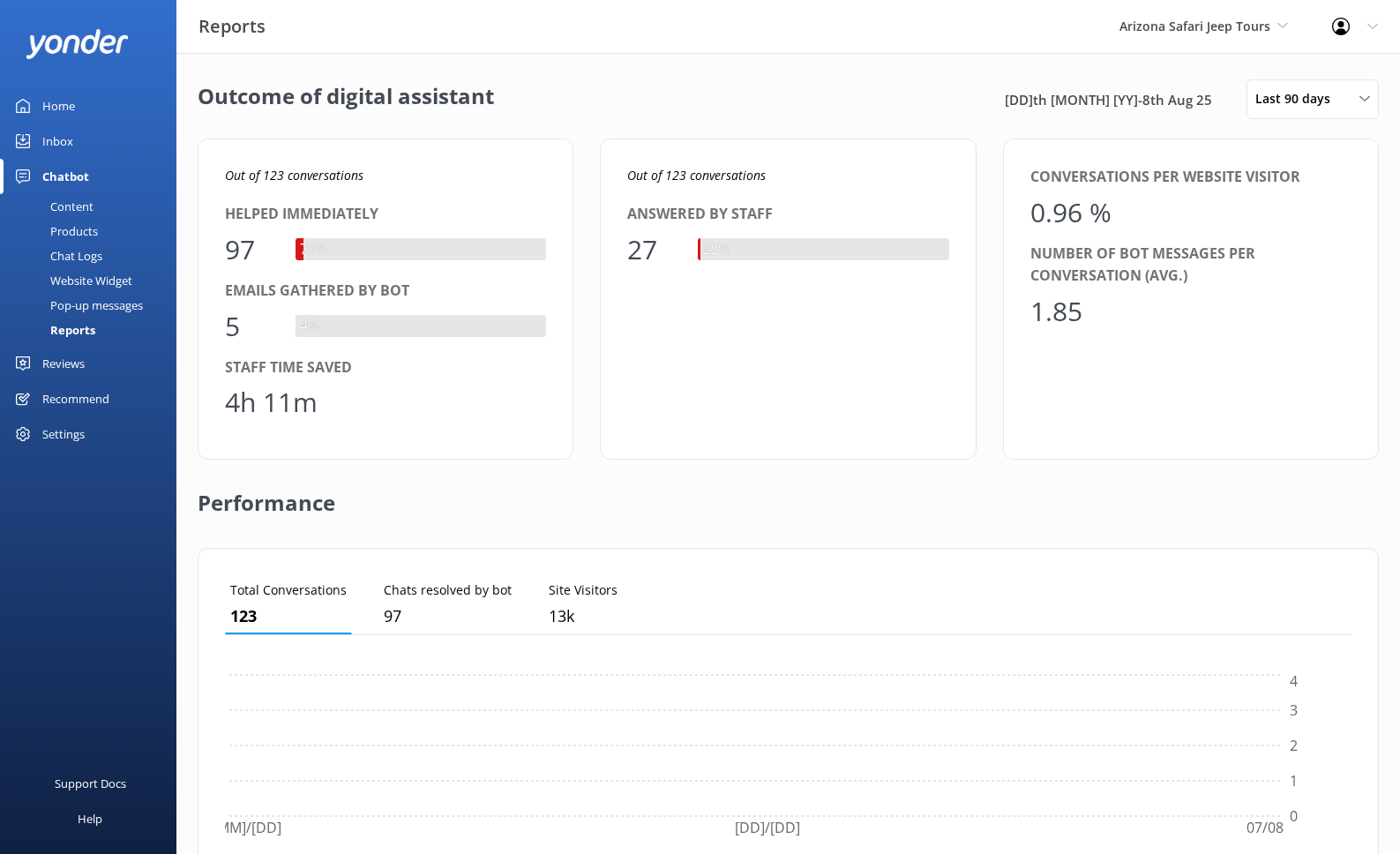 scroll, scrollTop: 1, scrollLeft: 1, axis: both 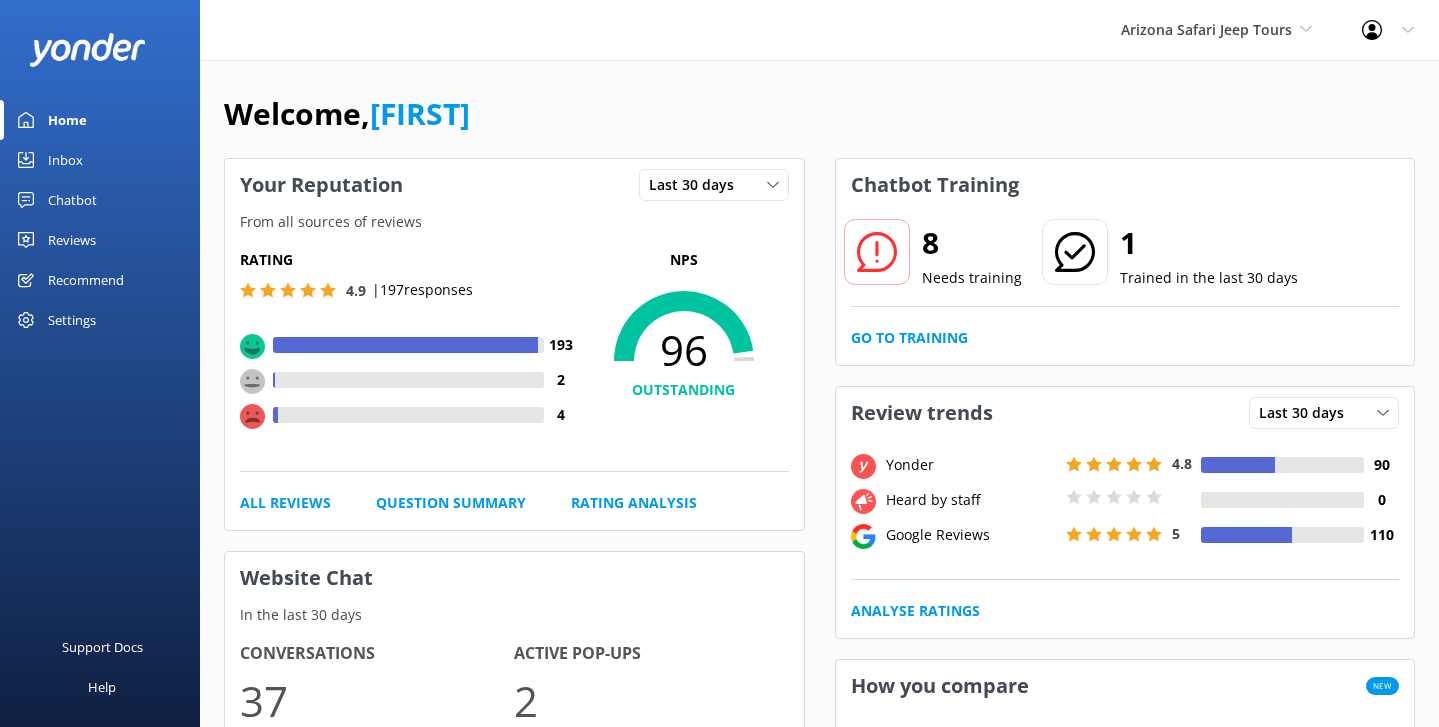 click on "Chatbot" at bounding box center [72, 200] 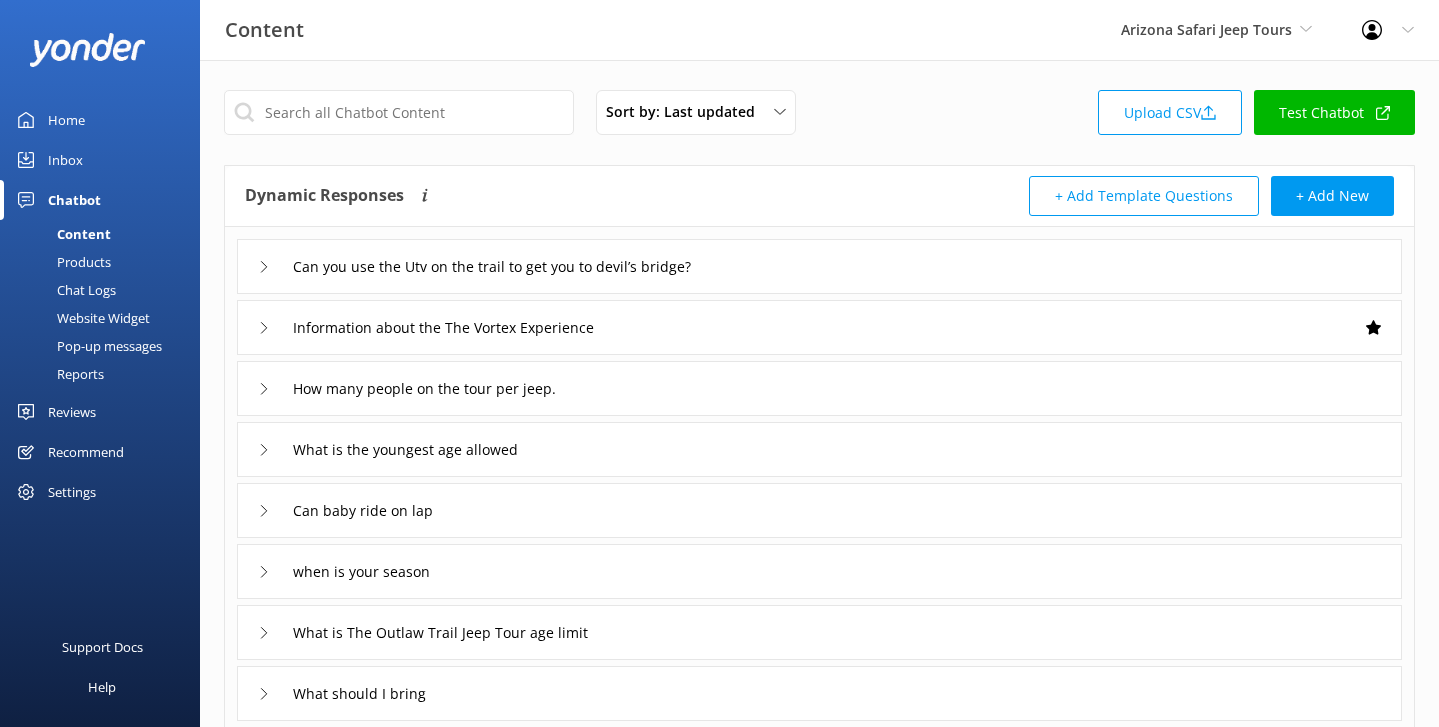 click on "Reports" at bounding box center (106, 374) 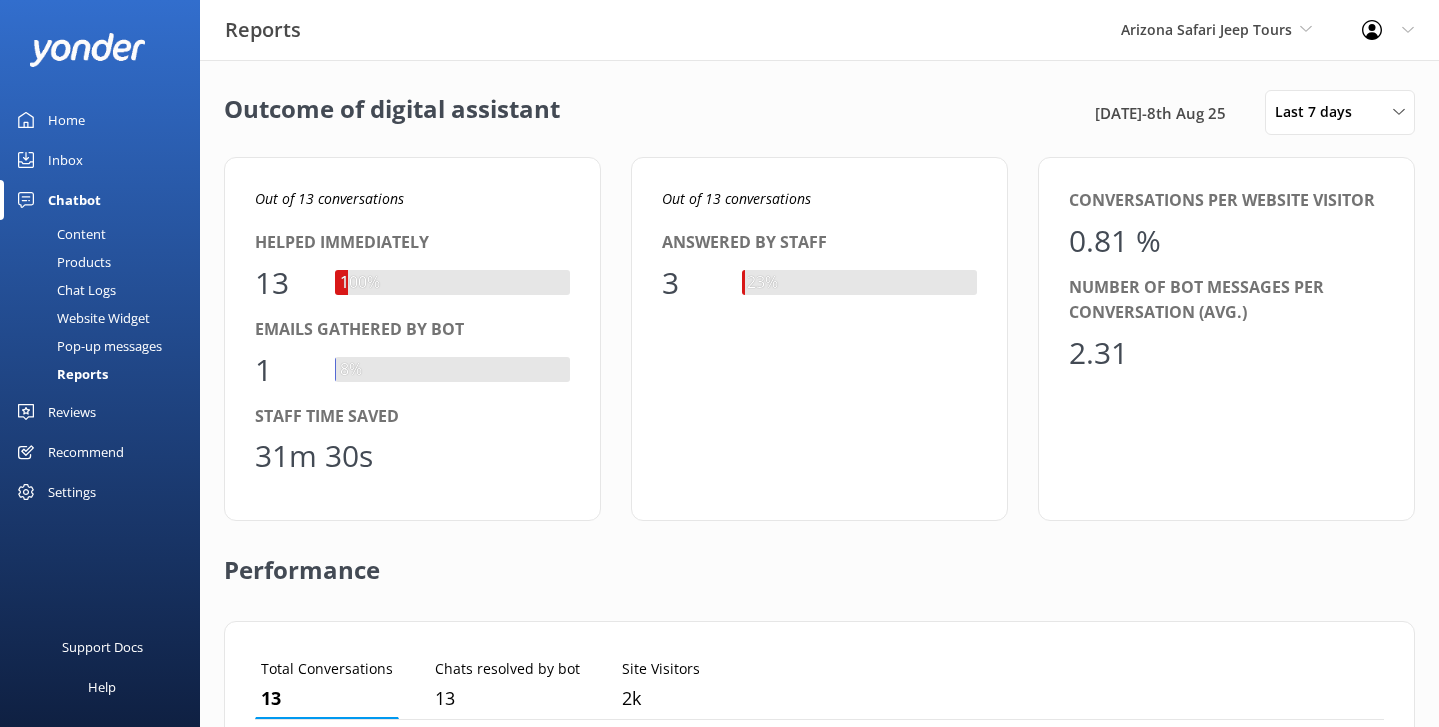 scroll, scrollTop: 1, scrollLeft: 1, axis: both 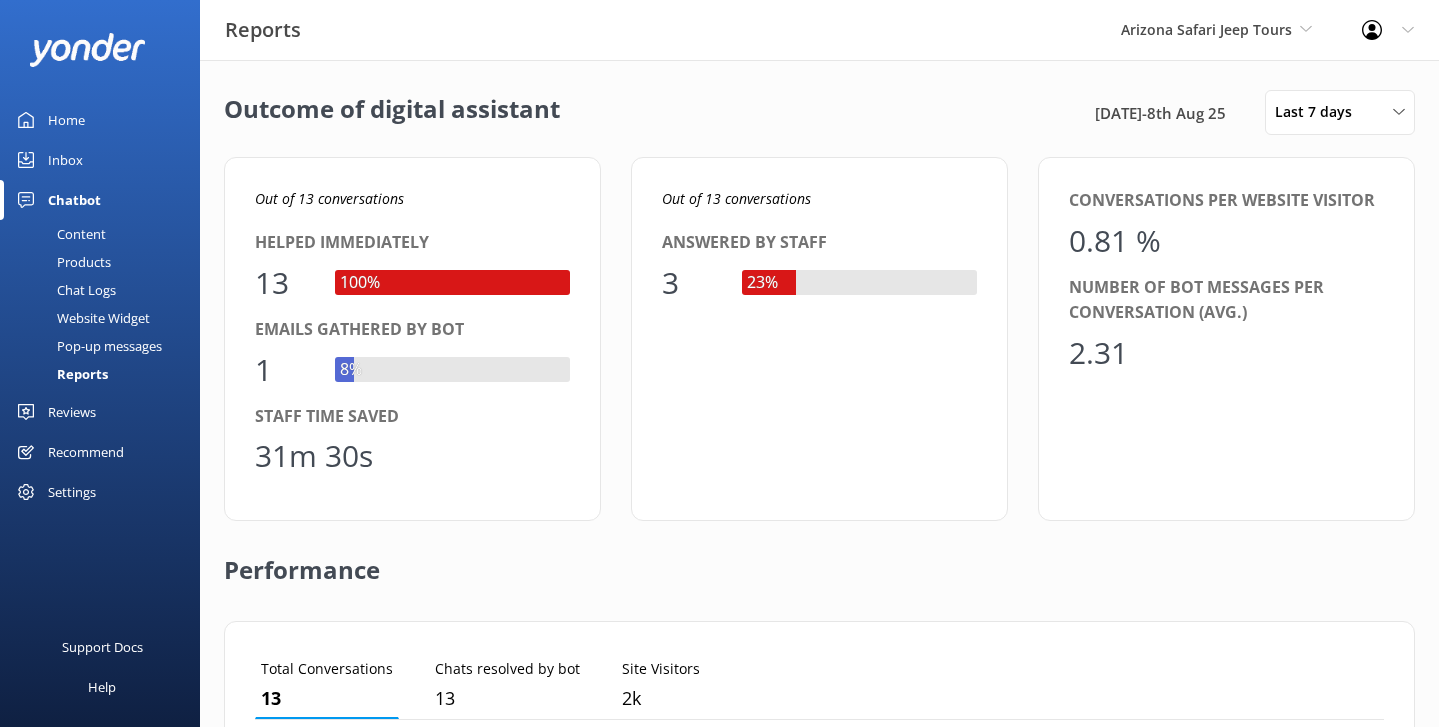 click on "Home" at bounding box center (100, 120) 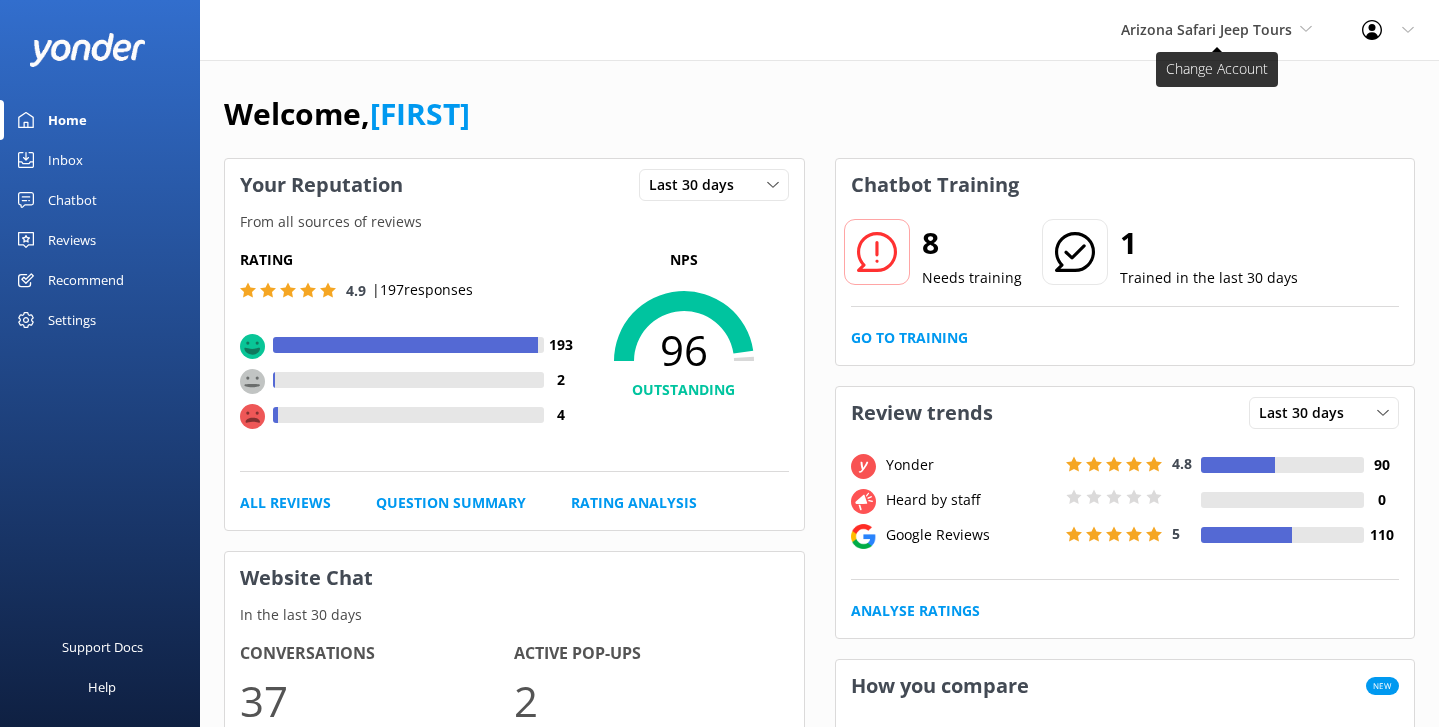 click on "Arizona Safari Jeep Tours" at bounding box center [1216, 30] 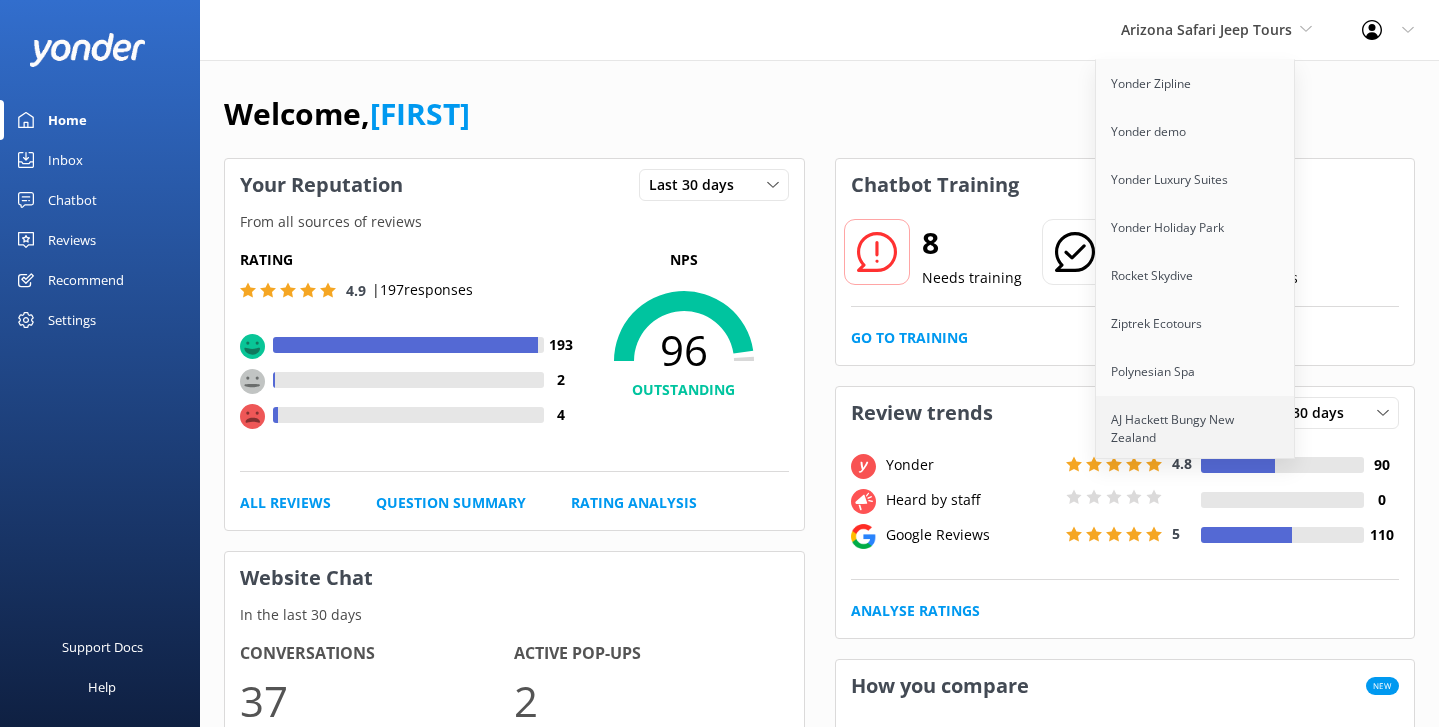 scroll, scrollTop: 52, scrollLeft: 0, axis: vertical 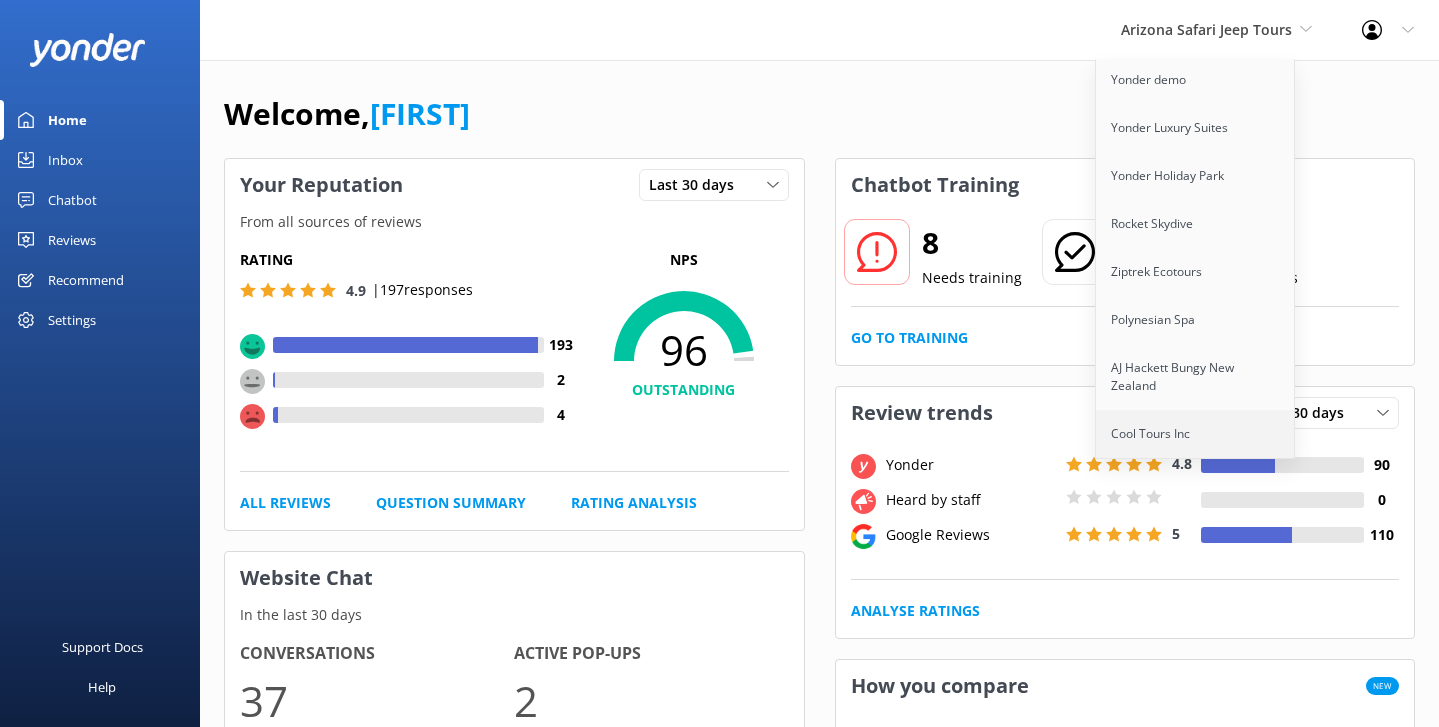 click on "Cool Tours Inc" at bounding box center (1196, 434) 